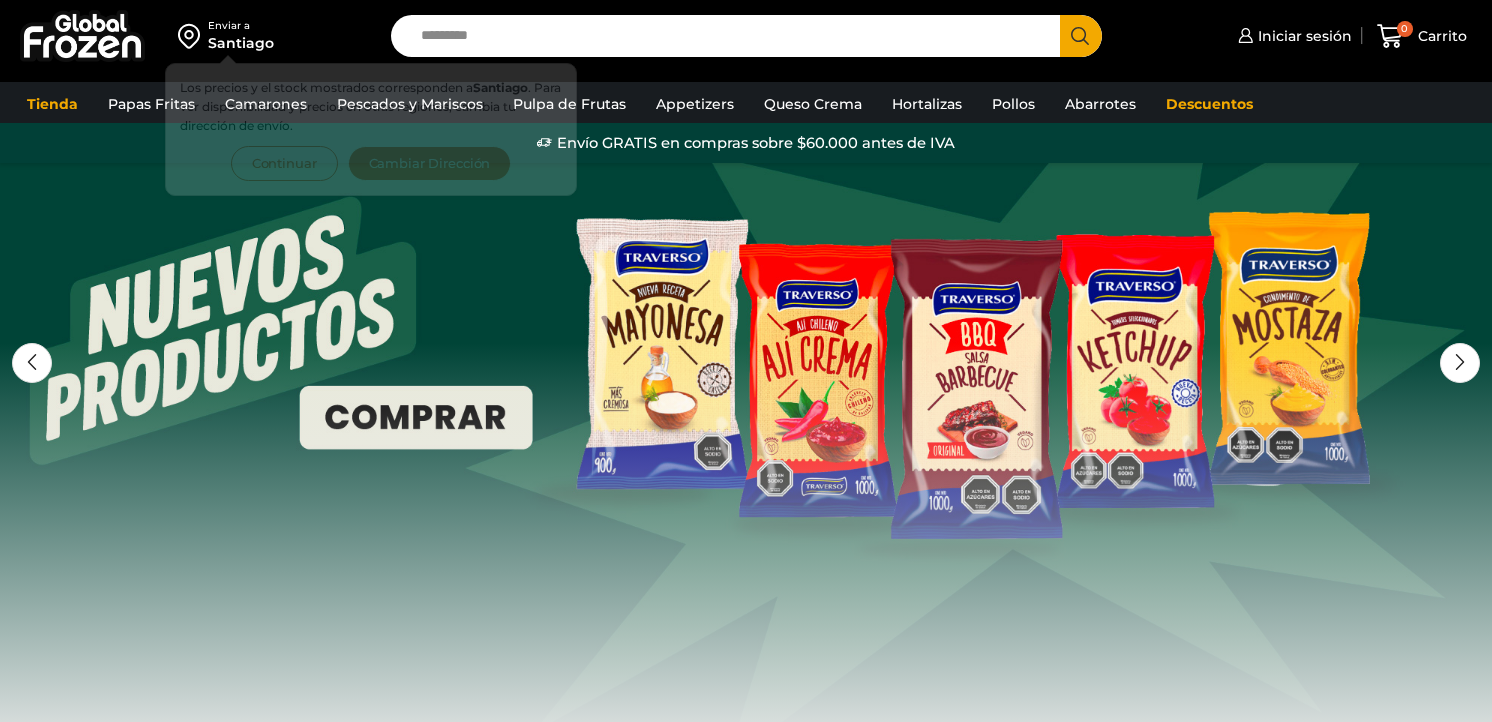 scroll, scrollTop: 0, scrollLeft: 0, axis: both 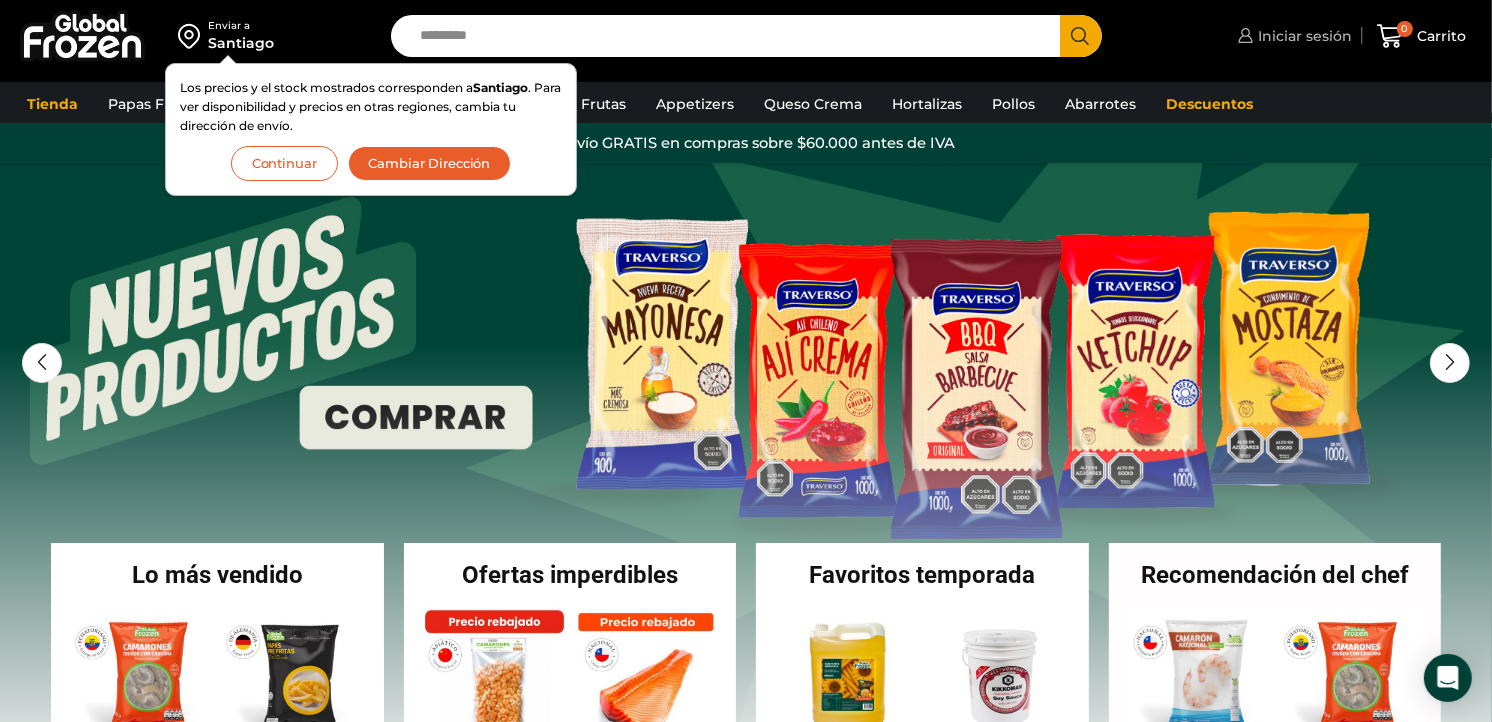 click on "Iniciar sesión" at bounding box center [1302, 36] 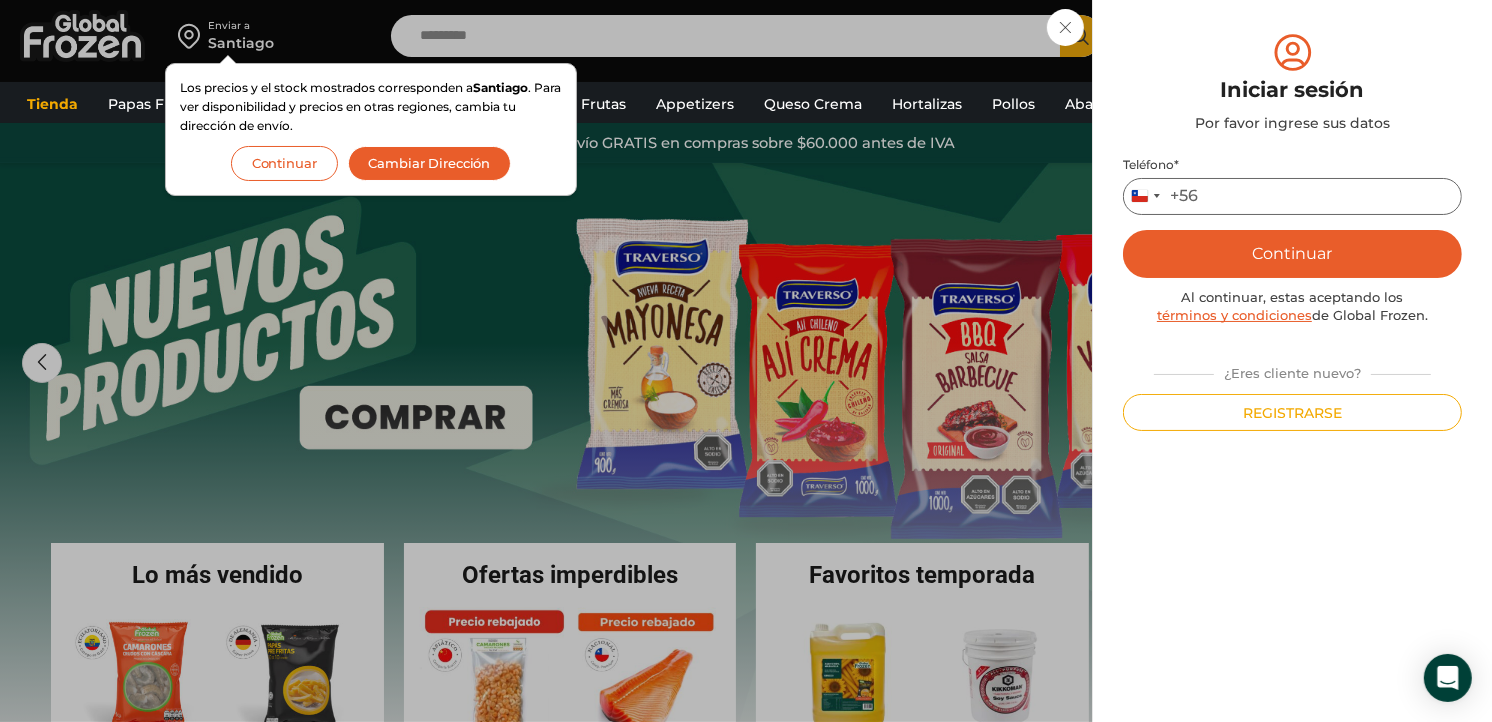 drag, startPoint x: 1238, startPoint y: 190, endPoint x: 1255, endPoint y: 210, distance: 26.24881 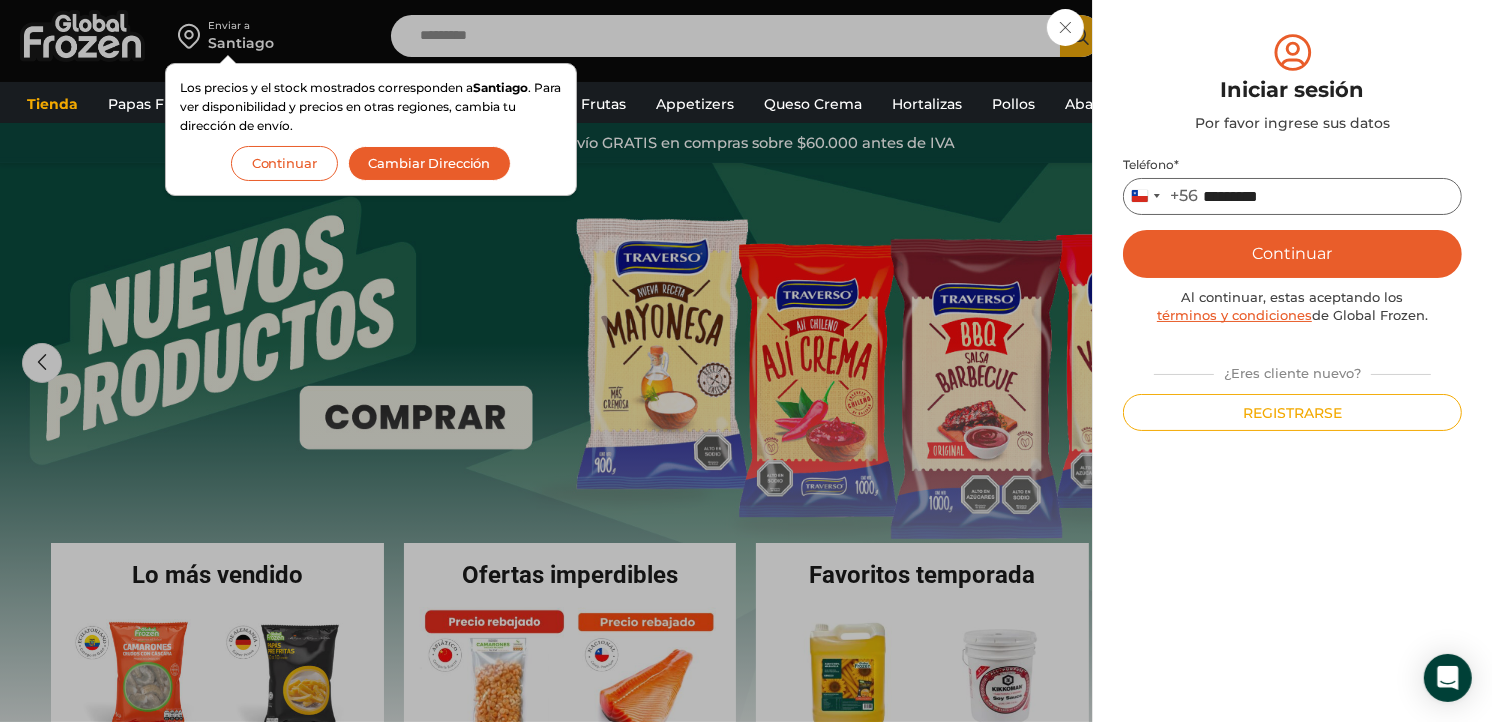type on "*********" 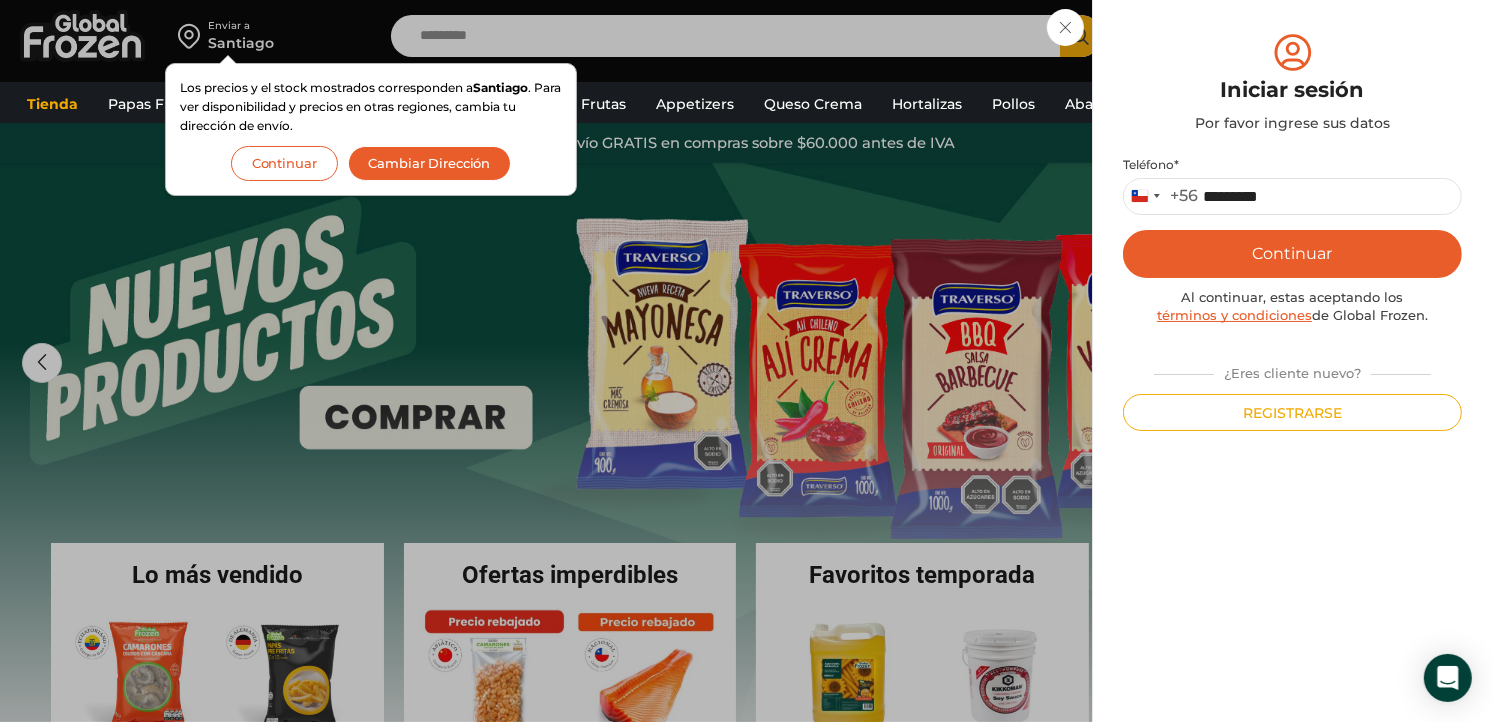 click on "Continuar" at bounding box center (1292, 254) 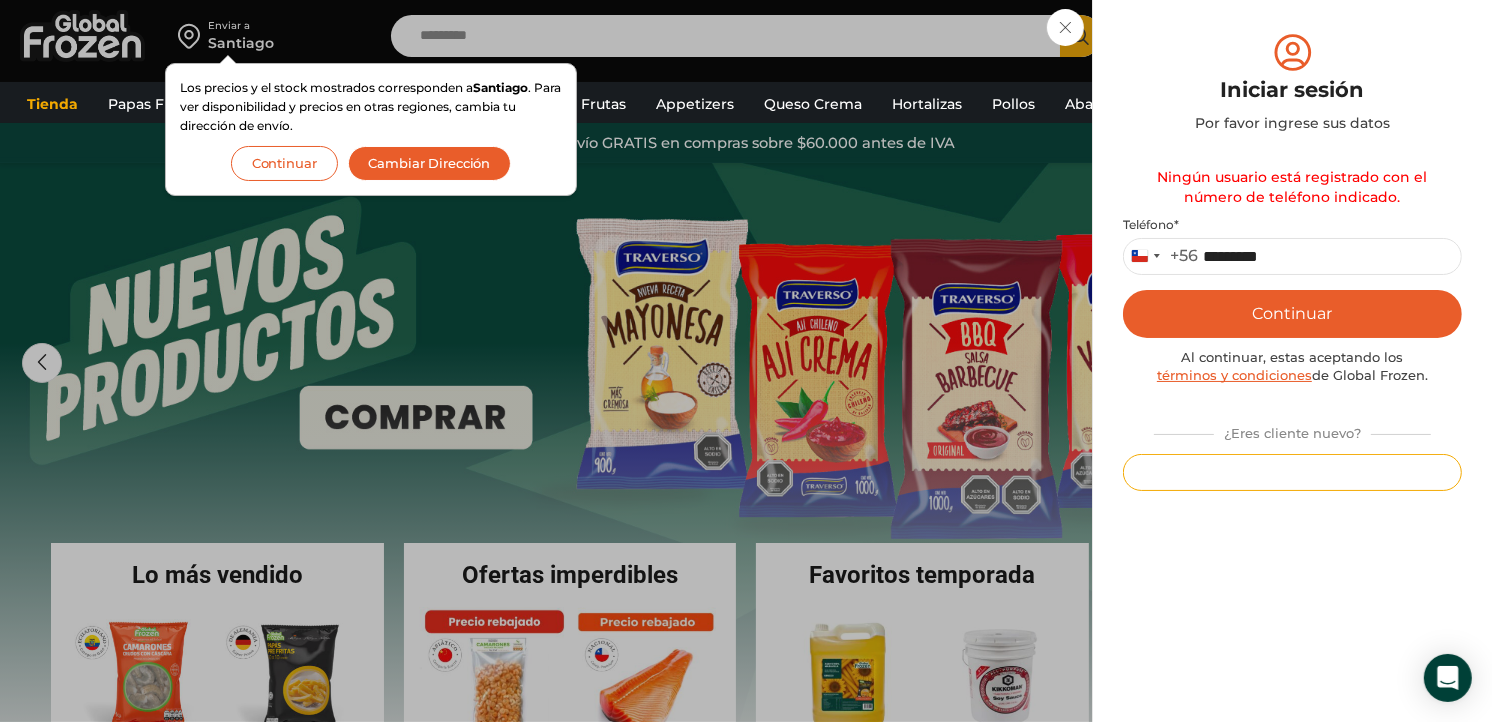 click on "Registrarse" at bounding box center (1292, 472) 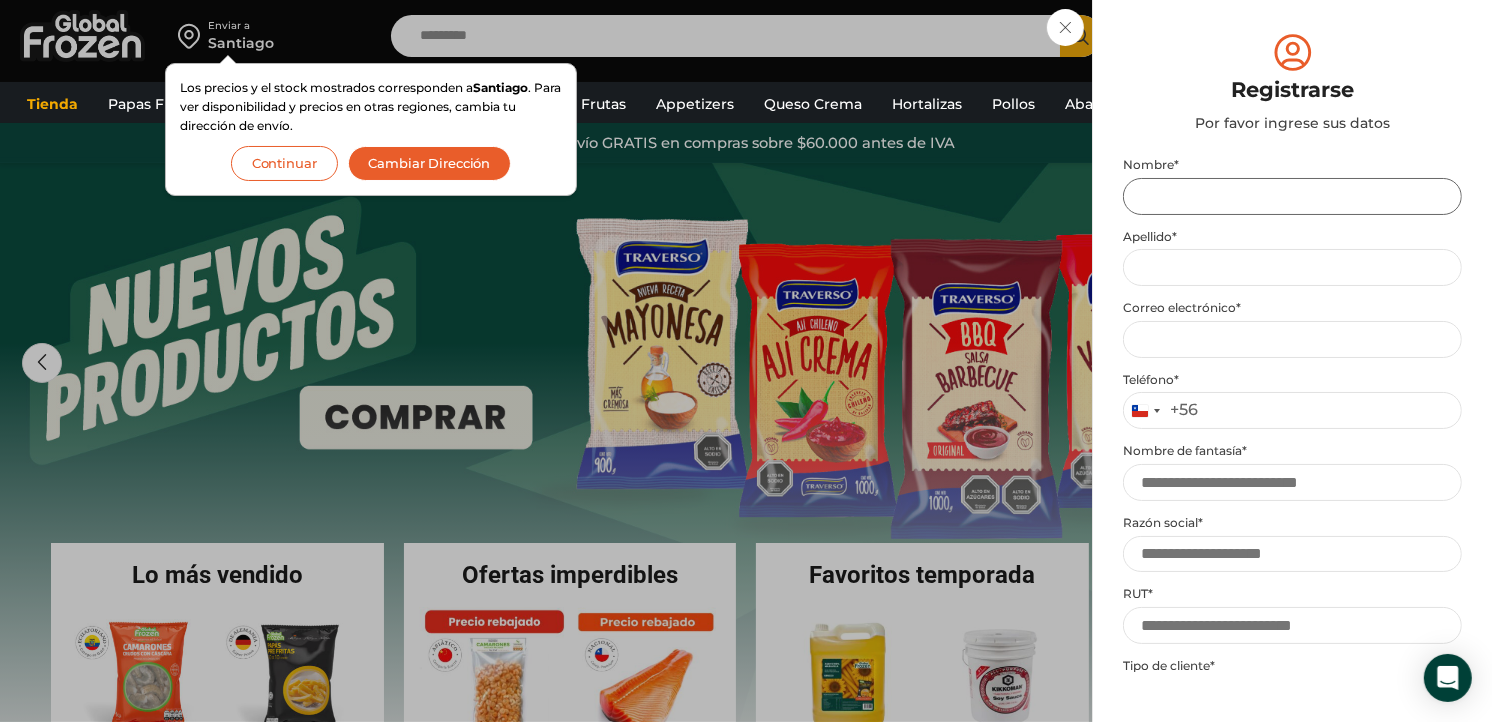 click on "Nombre  *" at bounding box center (1292, 196) 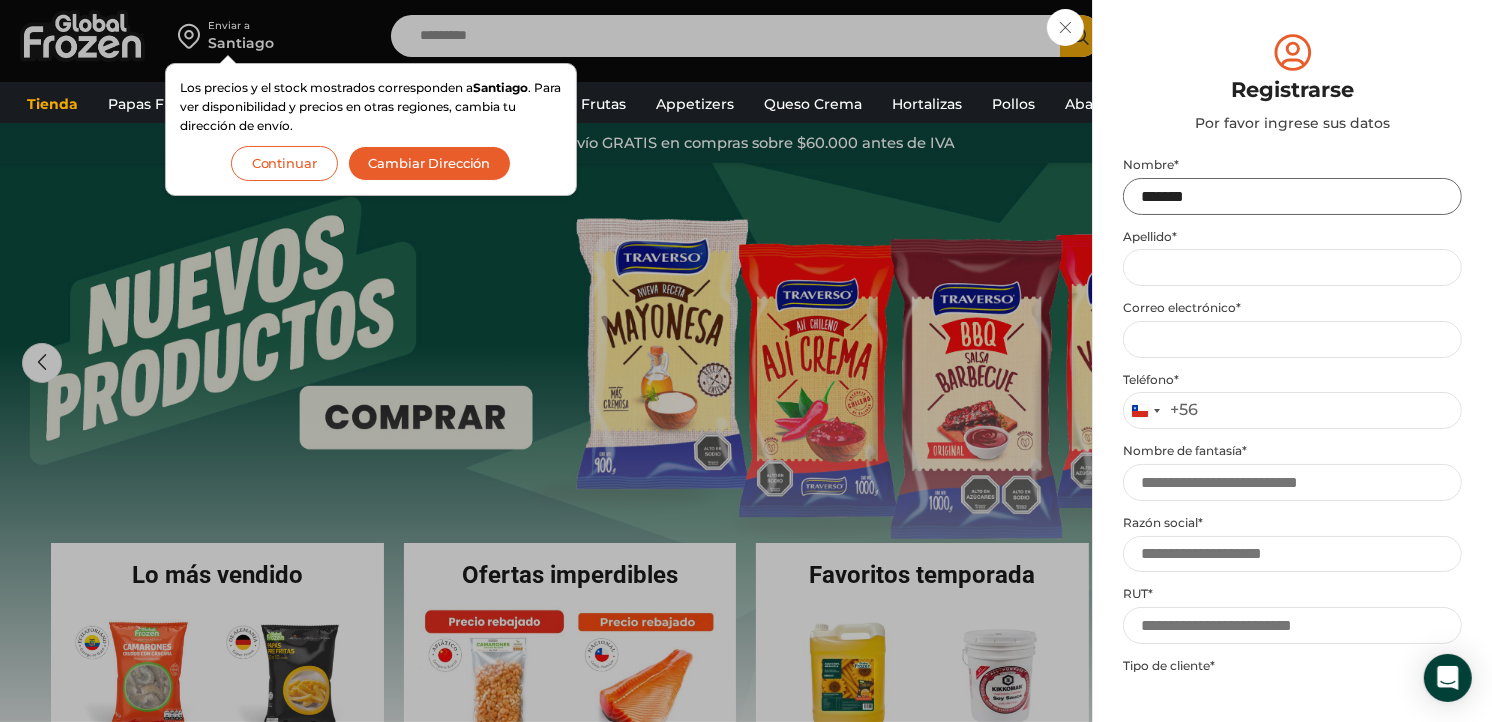 type on "******" 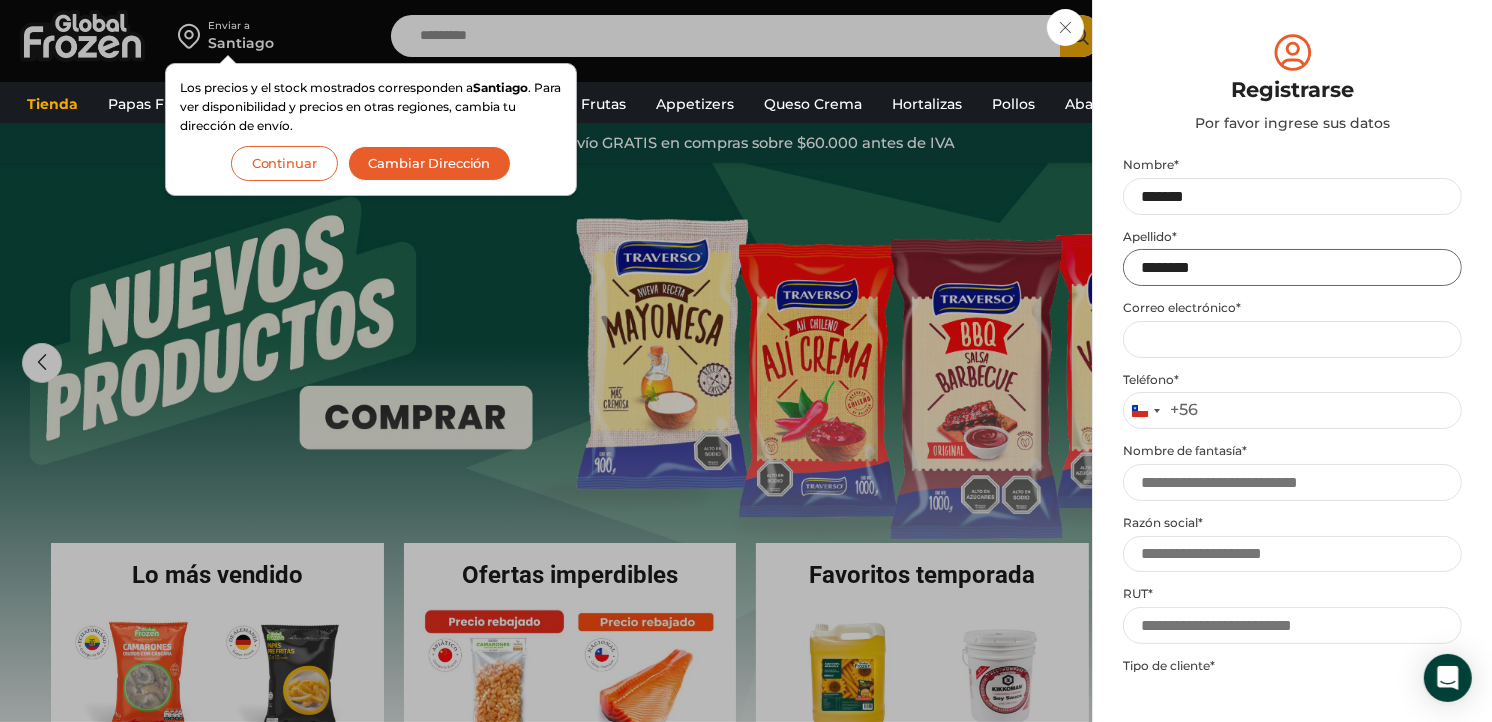 type on "********" 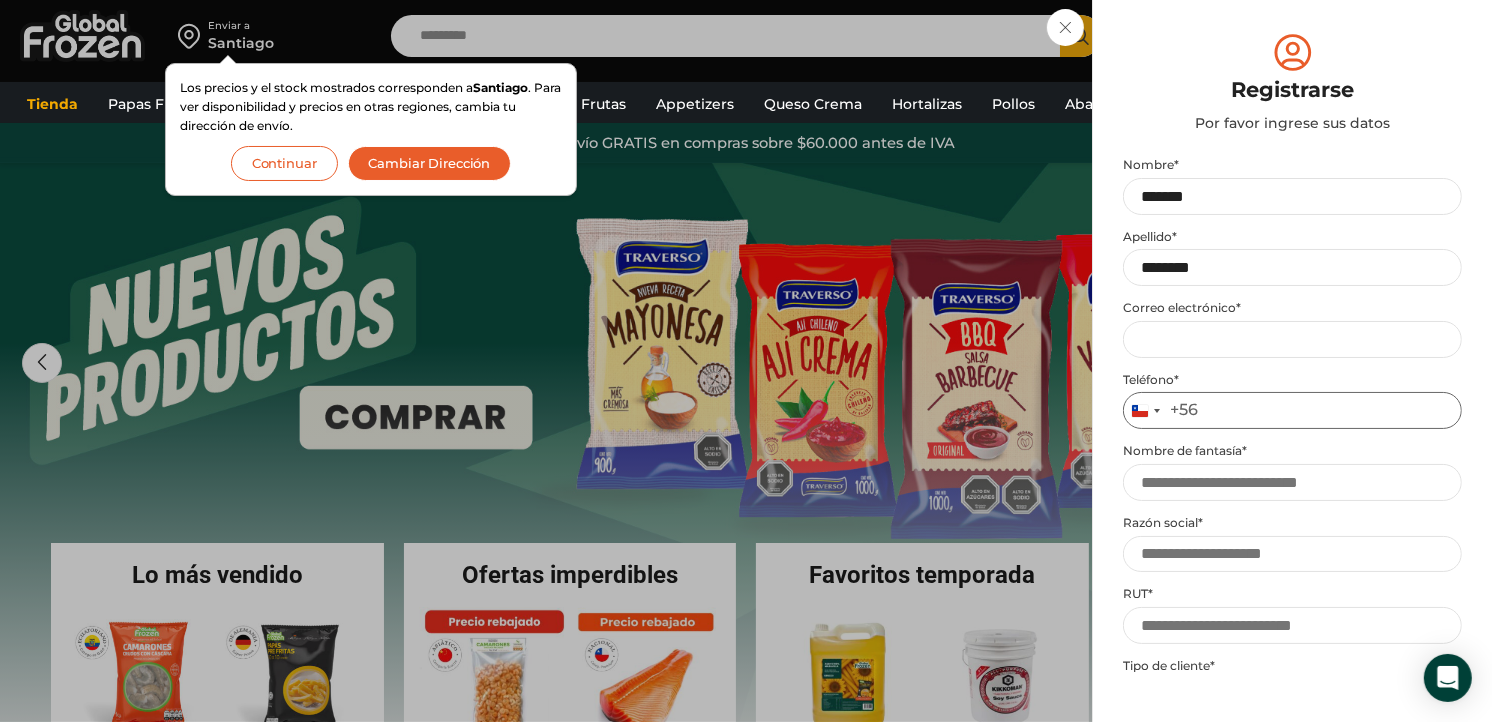 click on "Teléfono  *" at bounding box center [1292, 410] 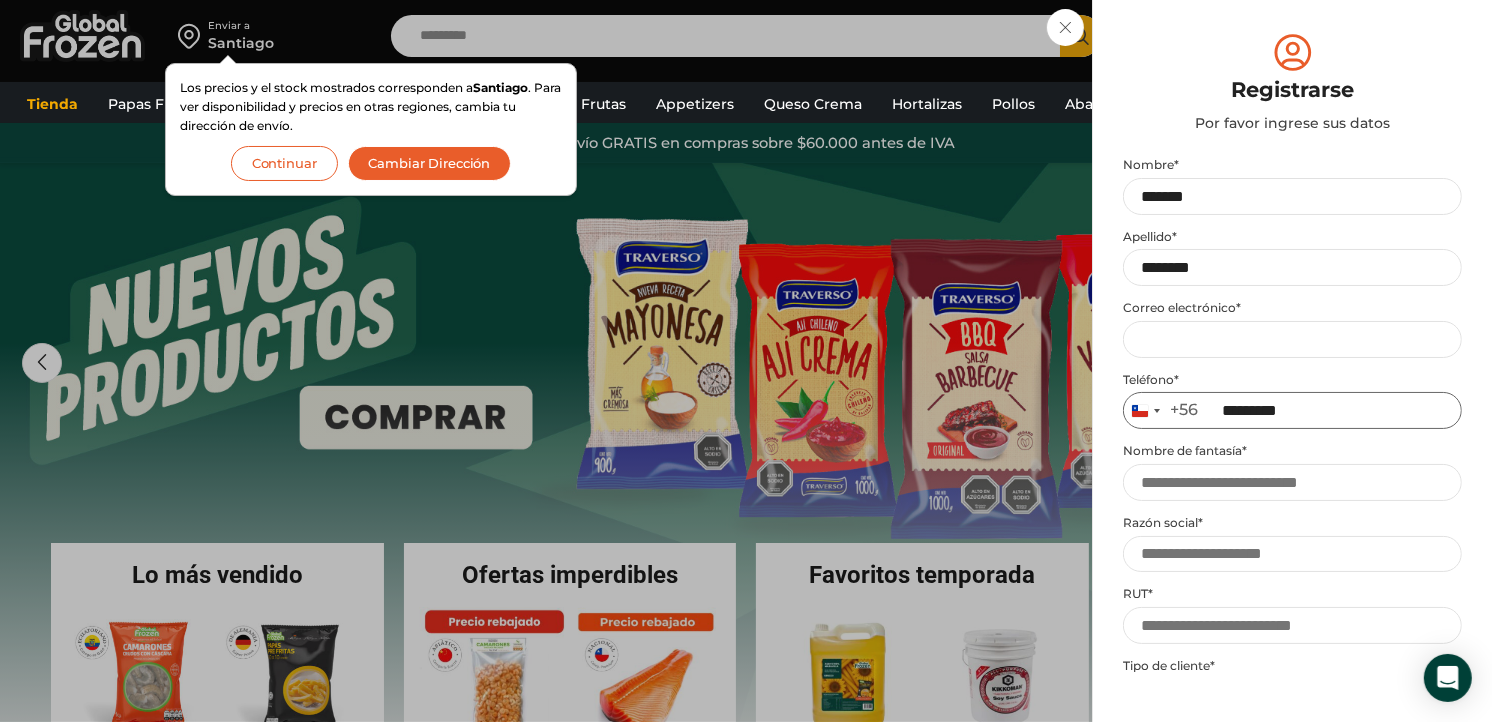 type on "*********" 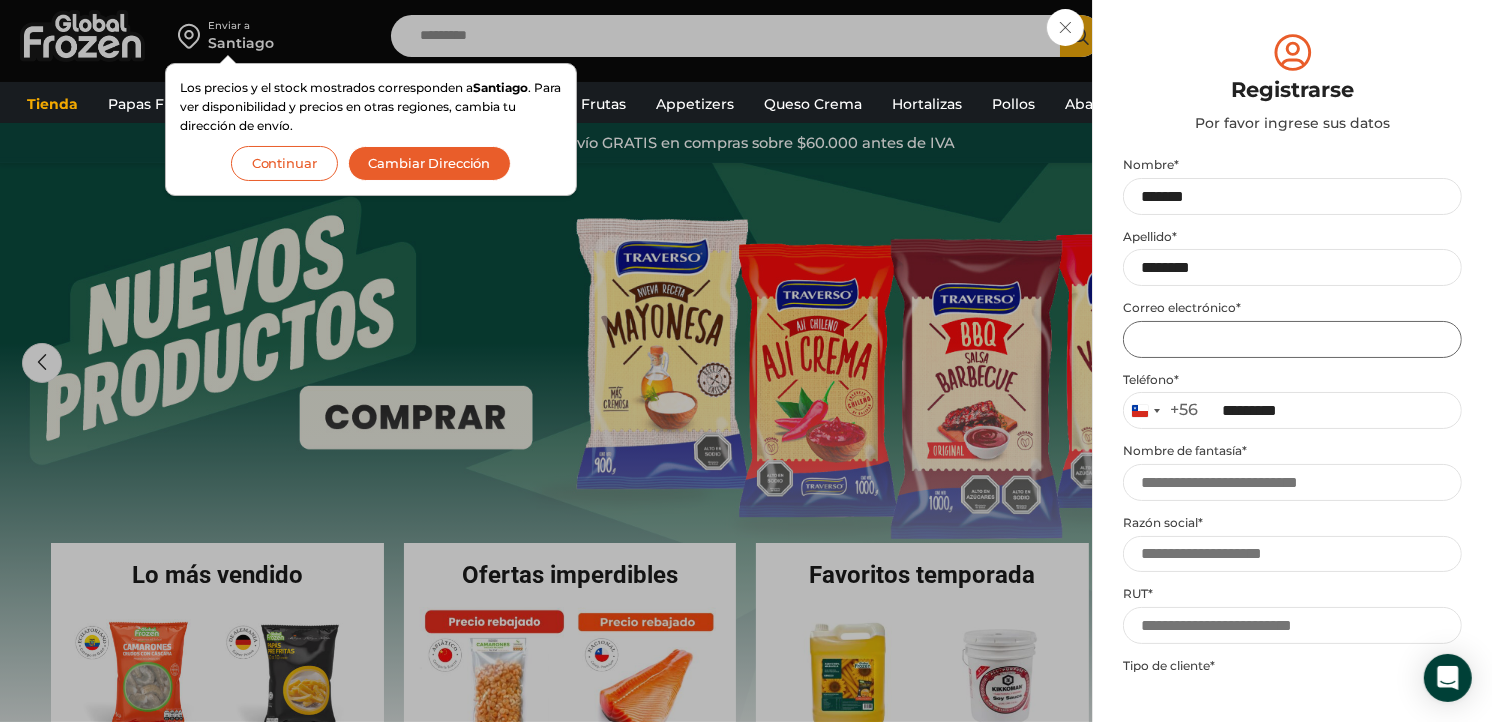 click on "Email address                                          *" at bounding box center [1292, 339] 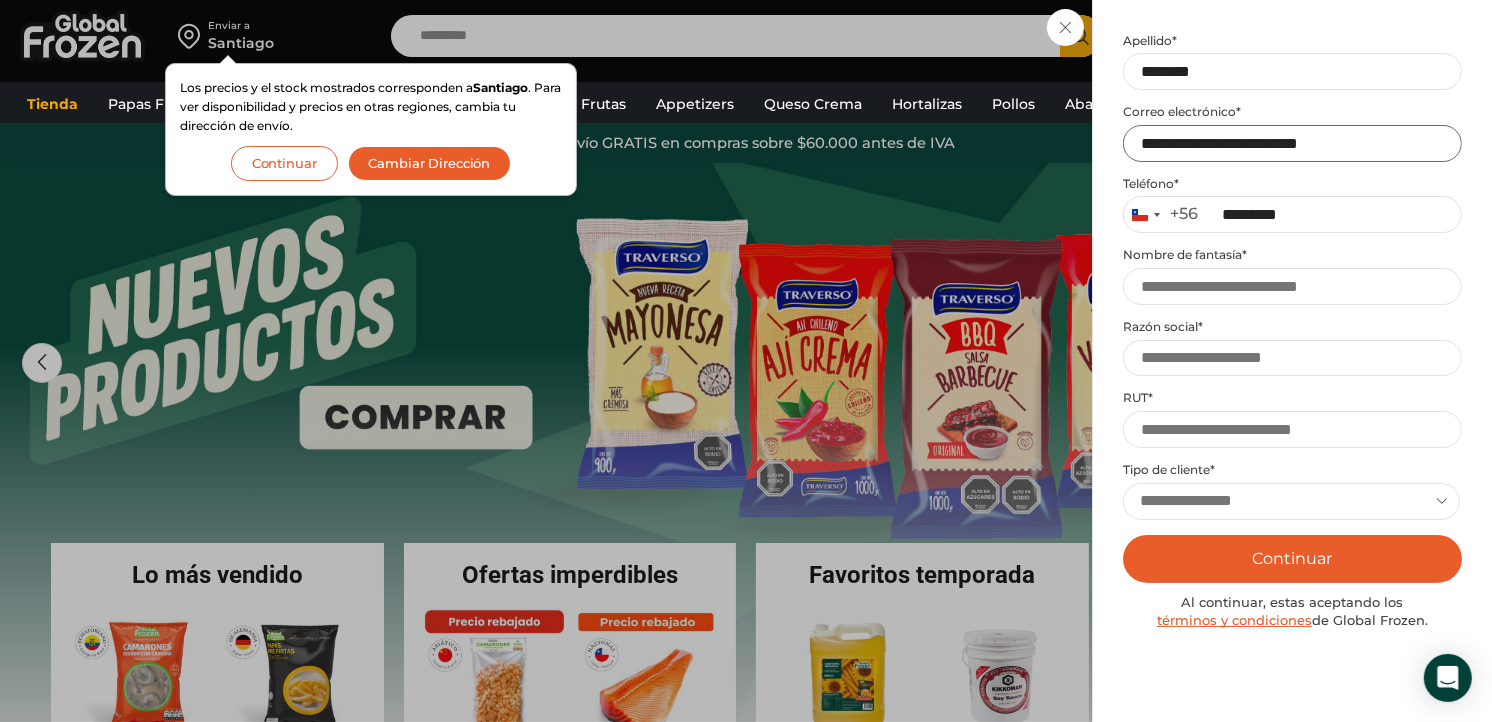 scroll, scrollTop: 261, scrollLeft: 0, axis: vertical 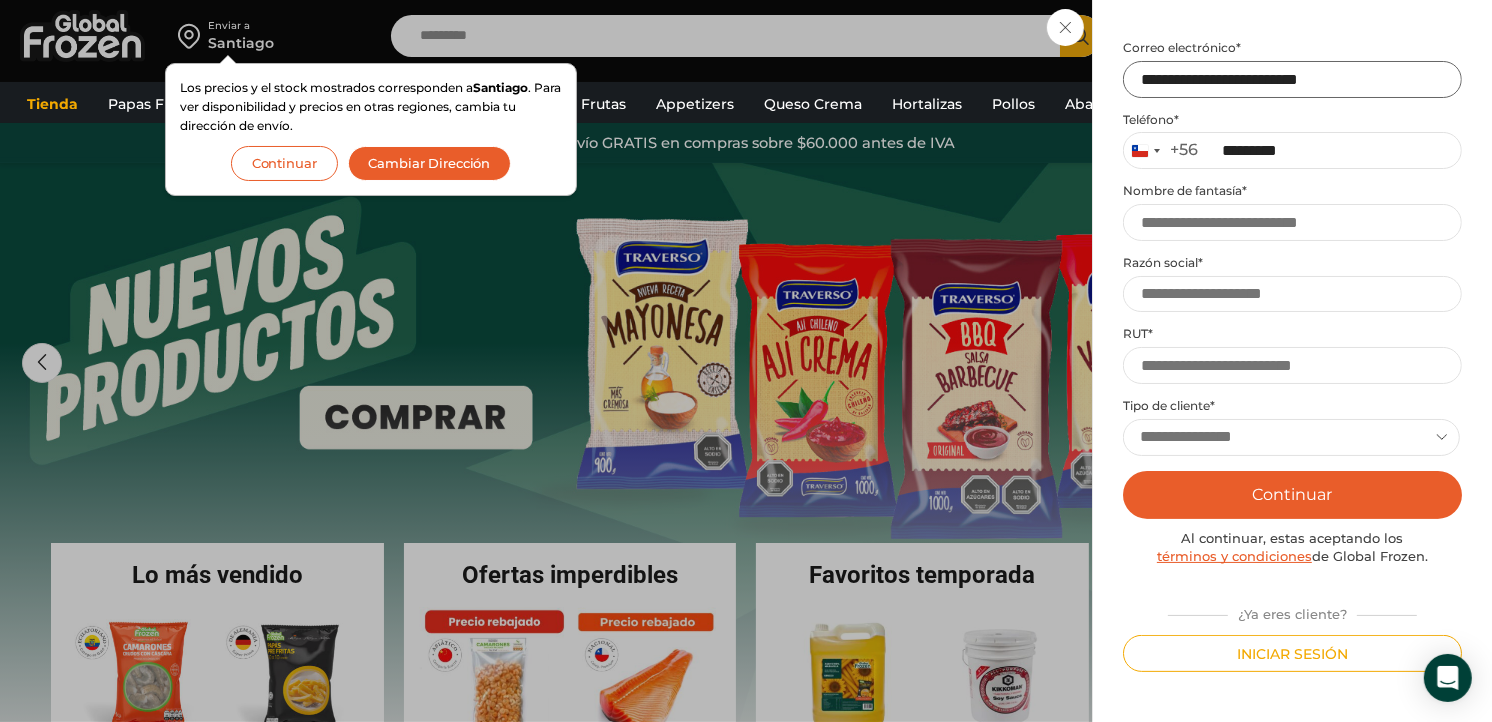 type on "**********" 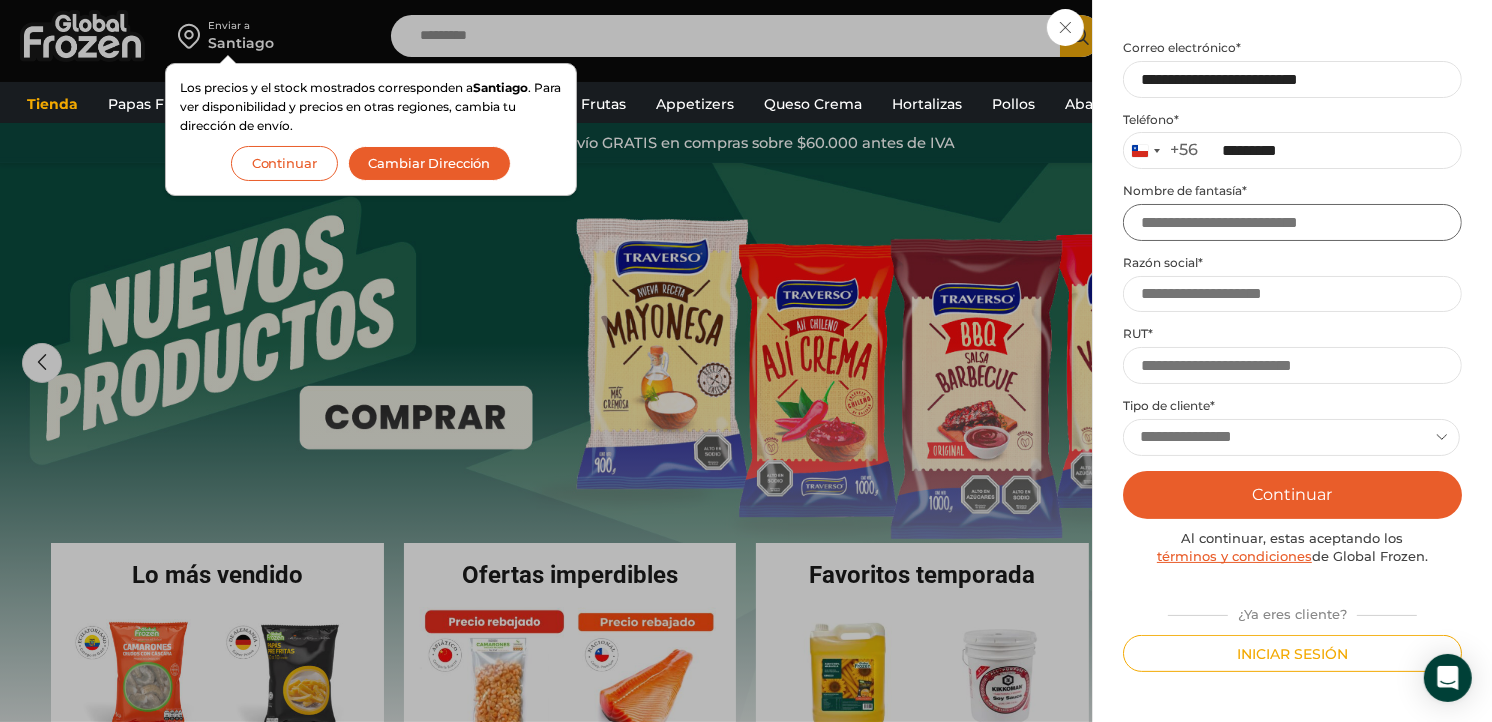 click on "Nombre de fantasía  *" at bounding box center [1292, 222] 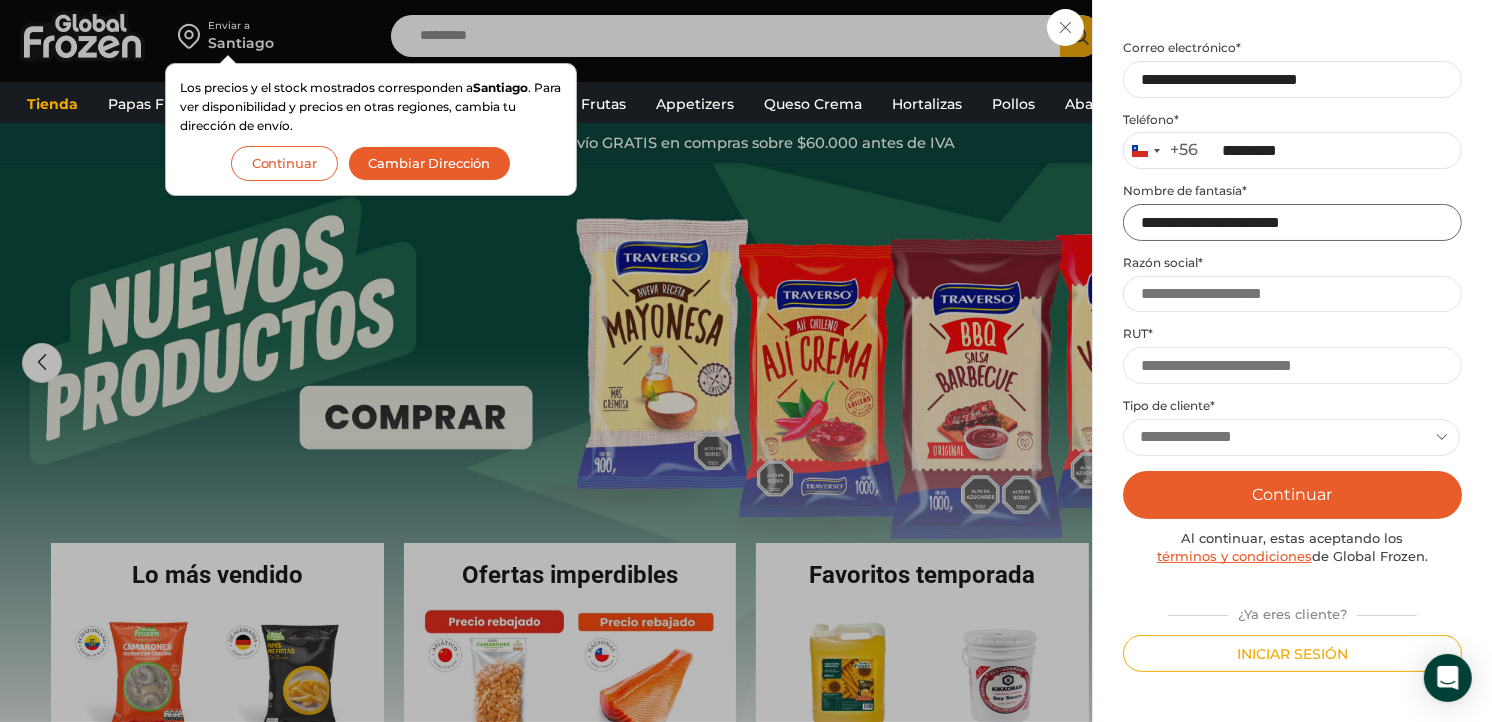 type on "**********" 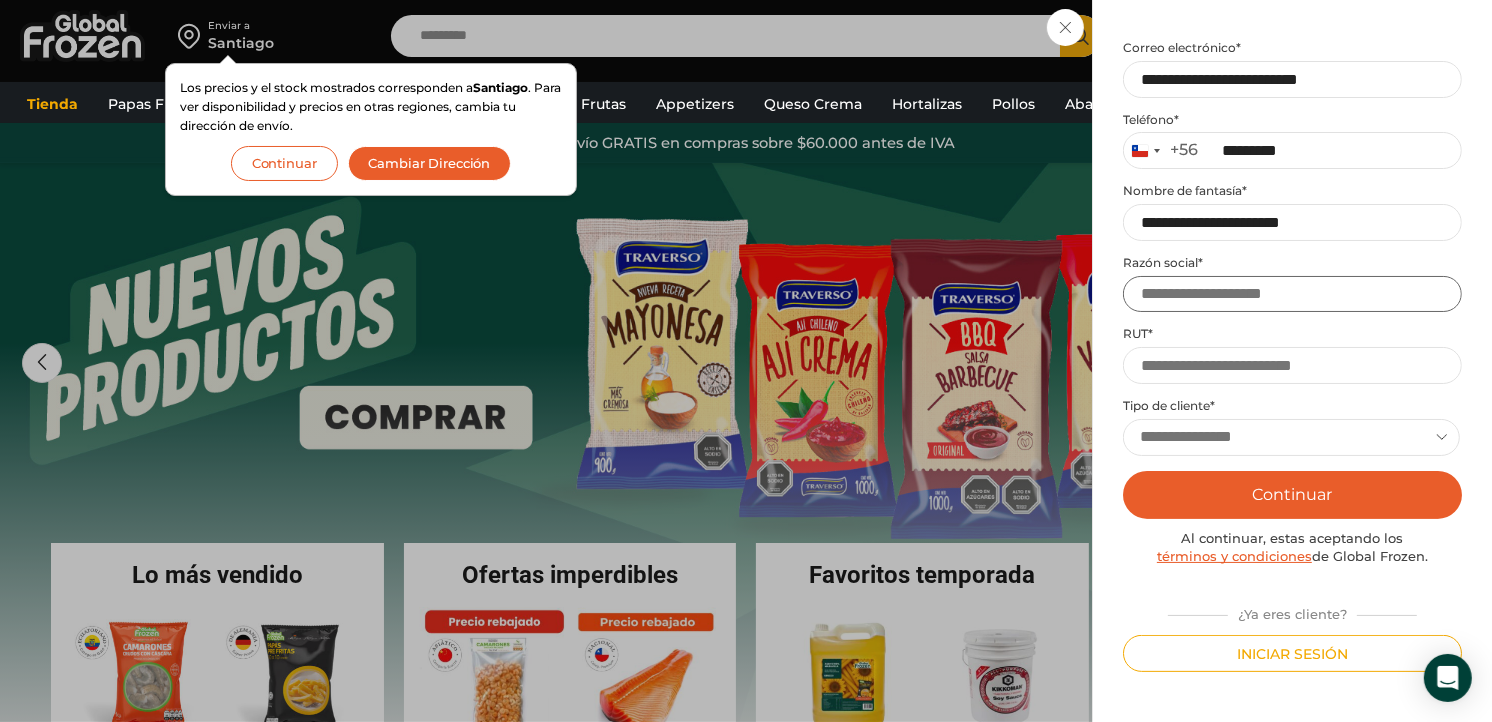 click on "Razón social  *" at bounding box center (1292, 294) 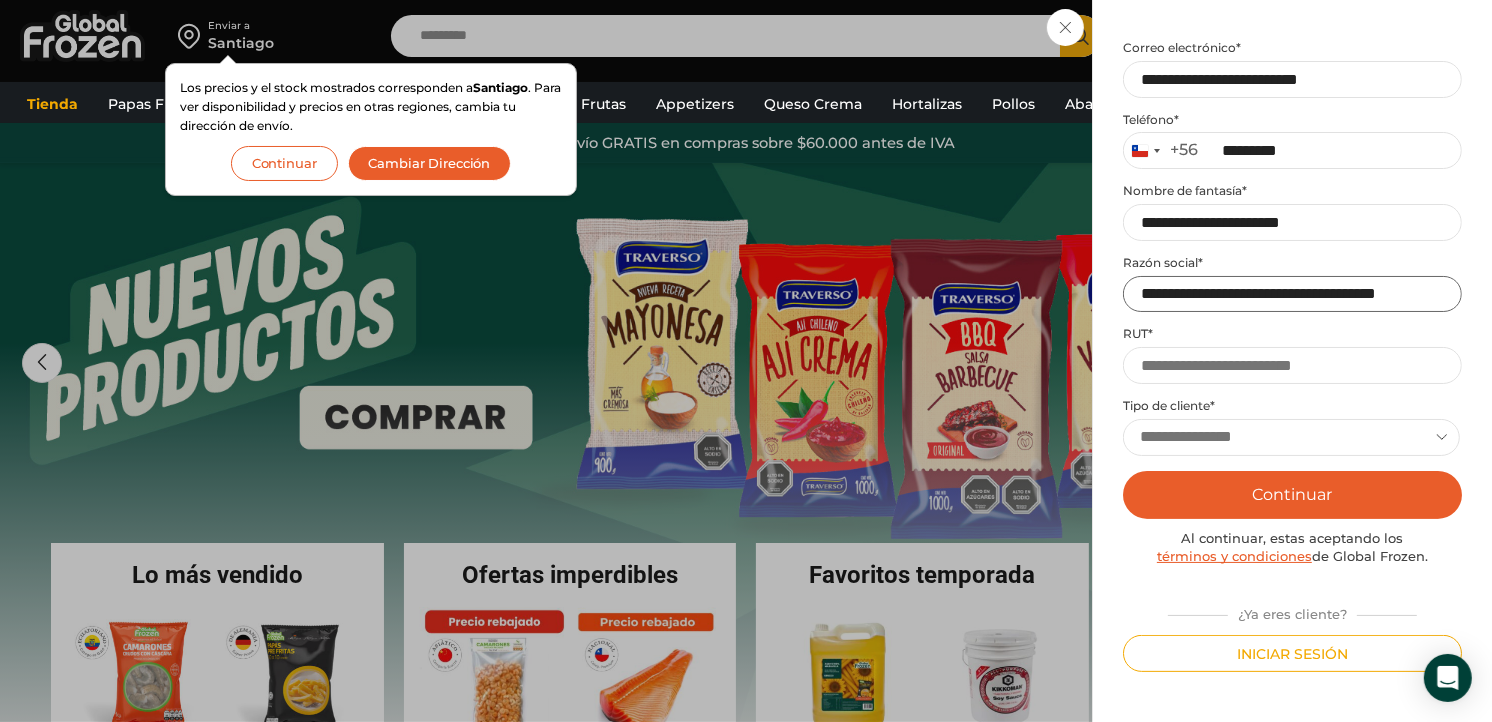 scroll, scrollTop: 0, scrollLeft: 60, axis: horizontal 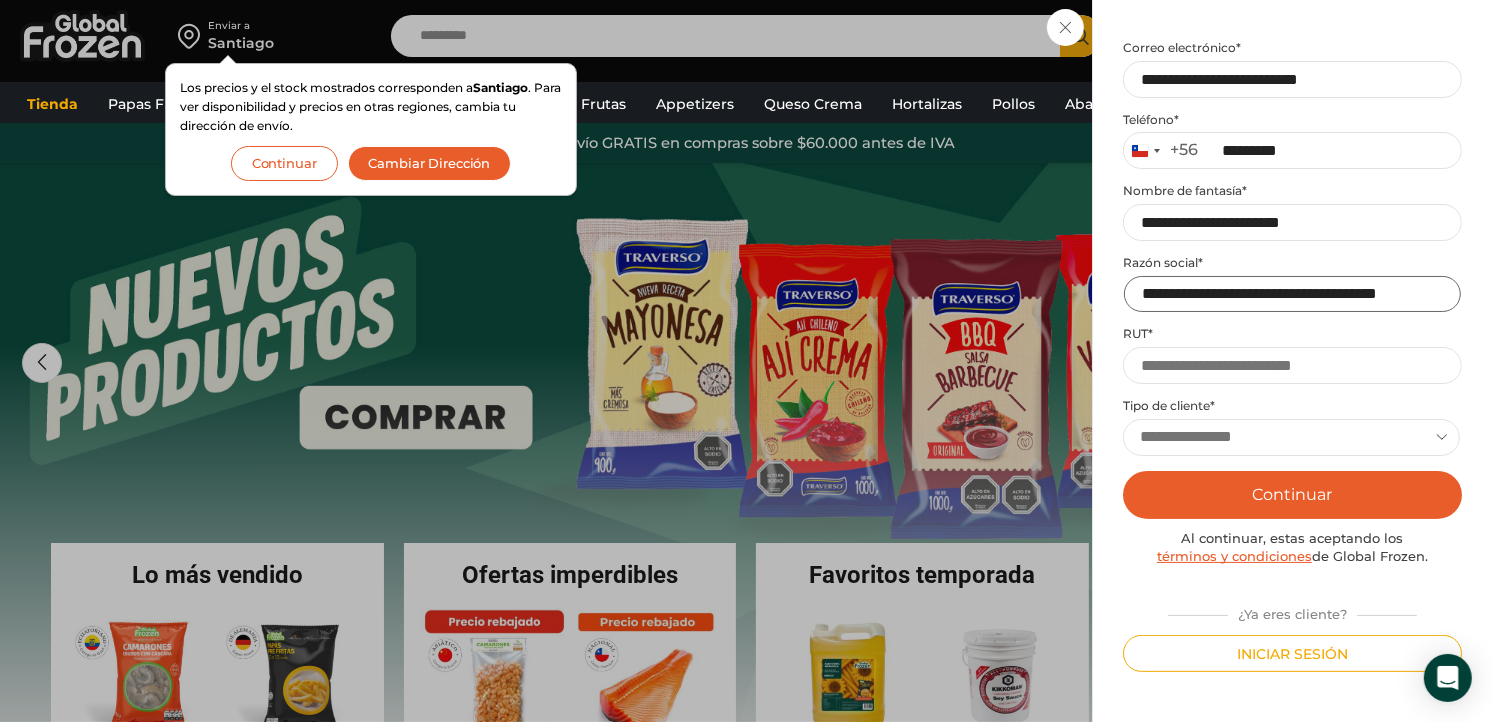 type on "**********" 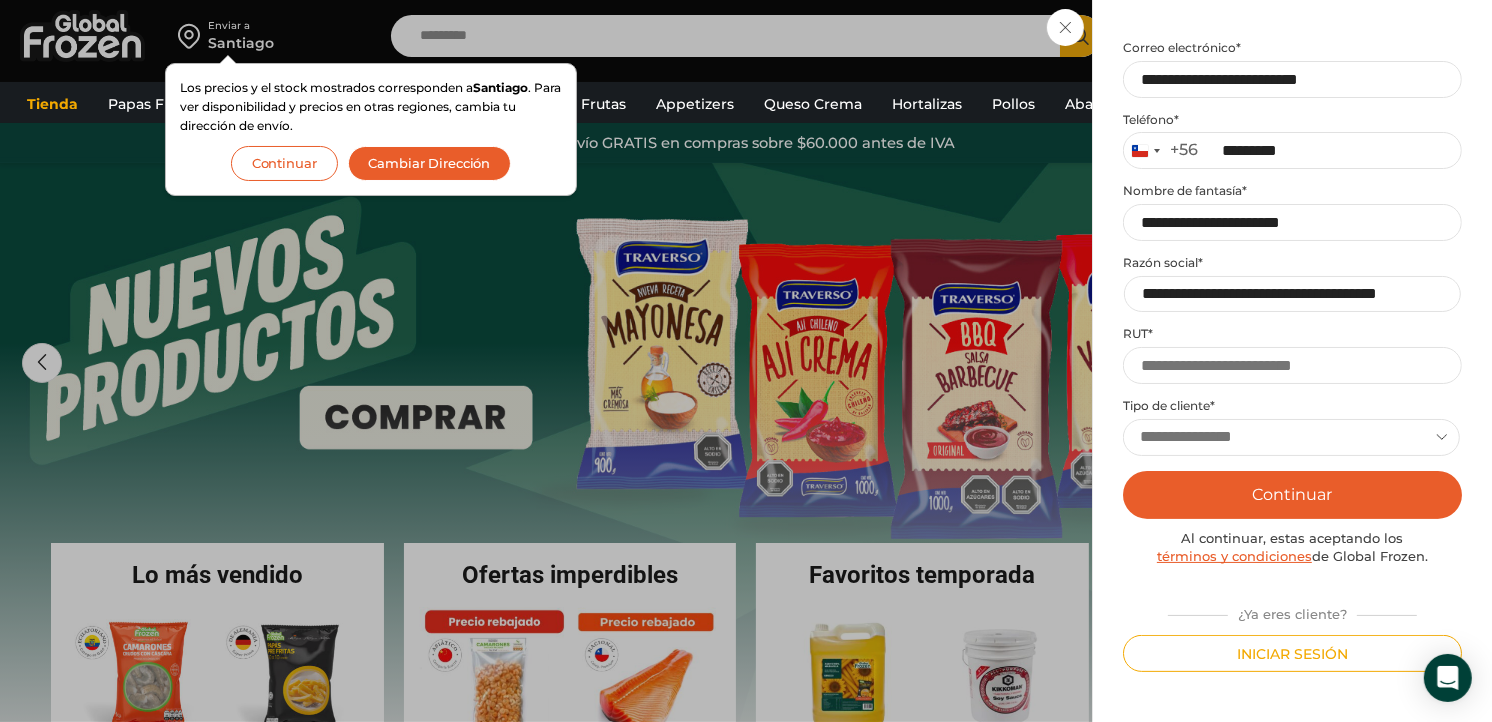 scroll, scrollTop: 0, scrollLeft: 0, axis: both 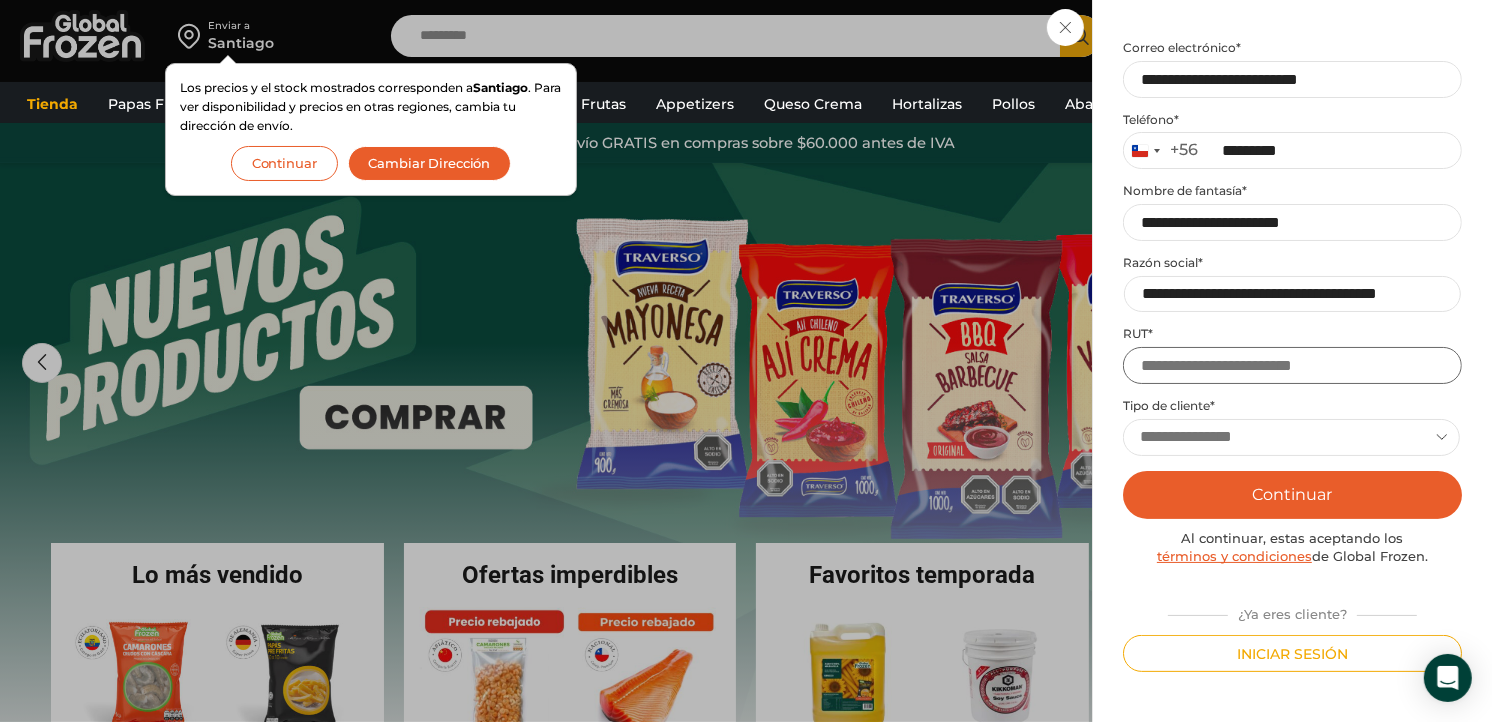 click on "RUT  *" at bounding box center [1292, 365] 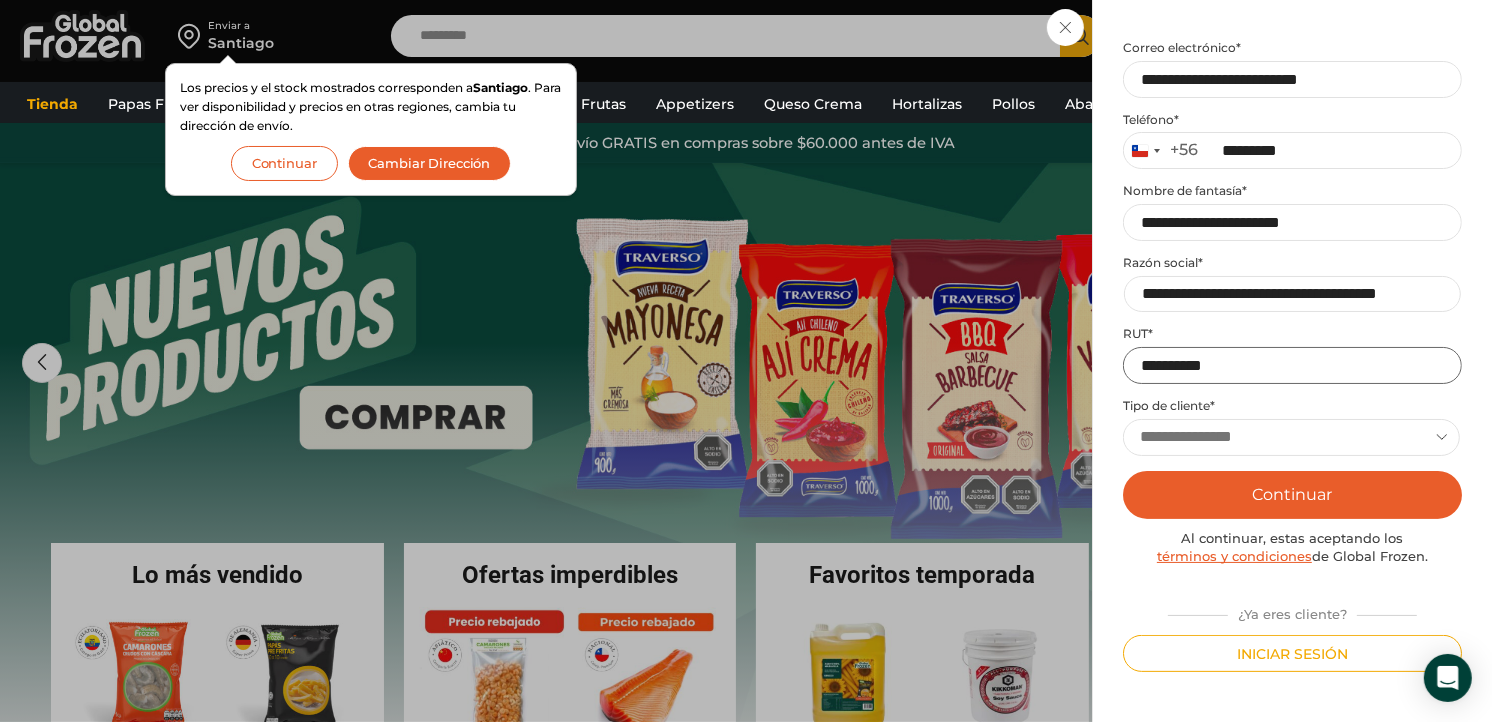 type on "**********" 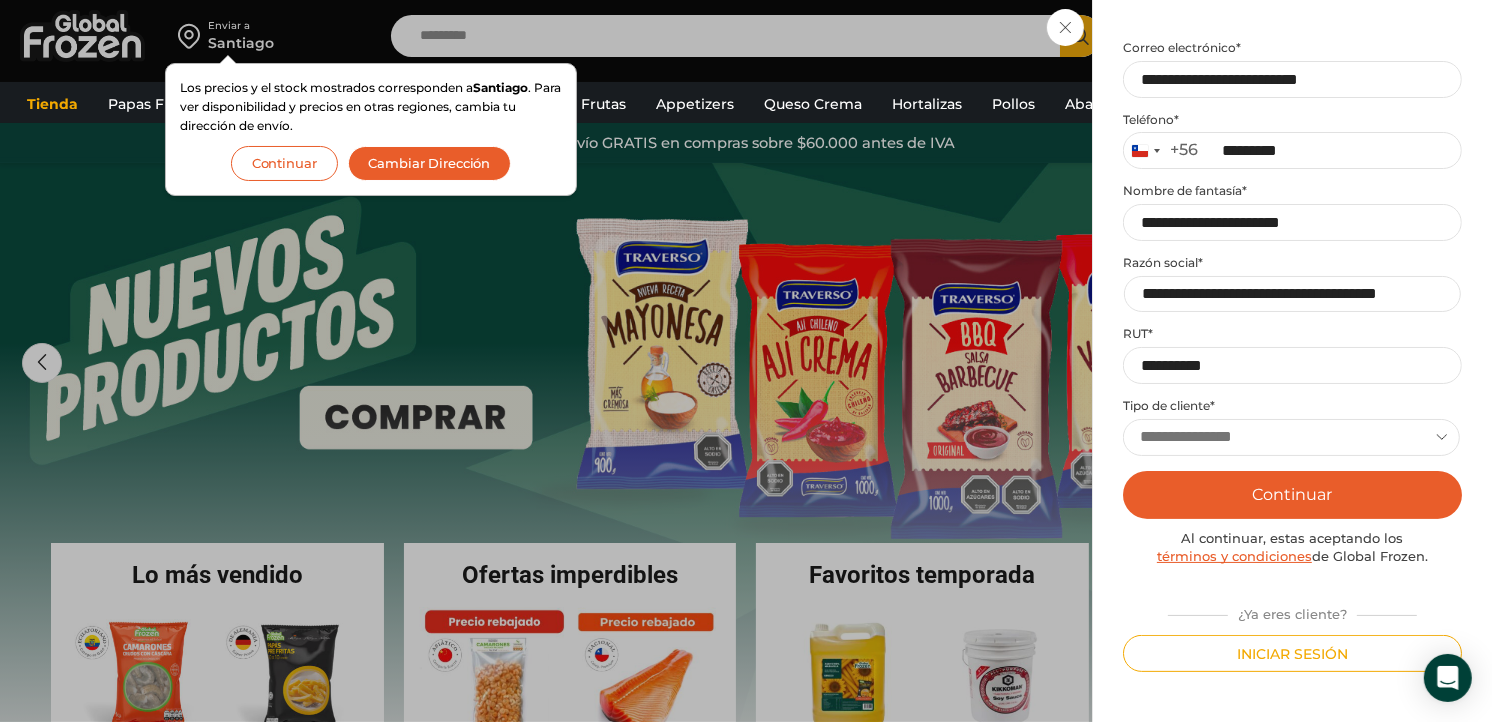click on "**********" at bounding box center [1291, 437] 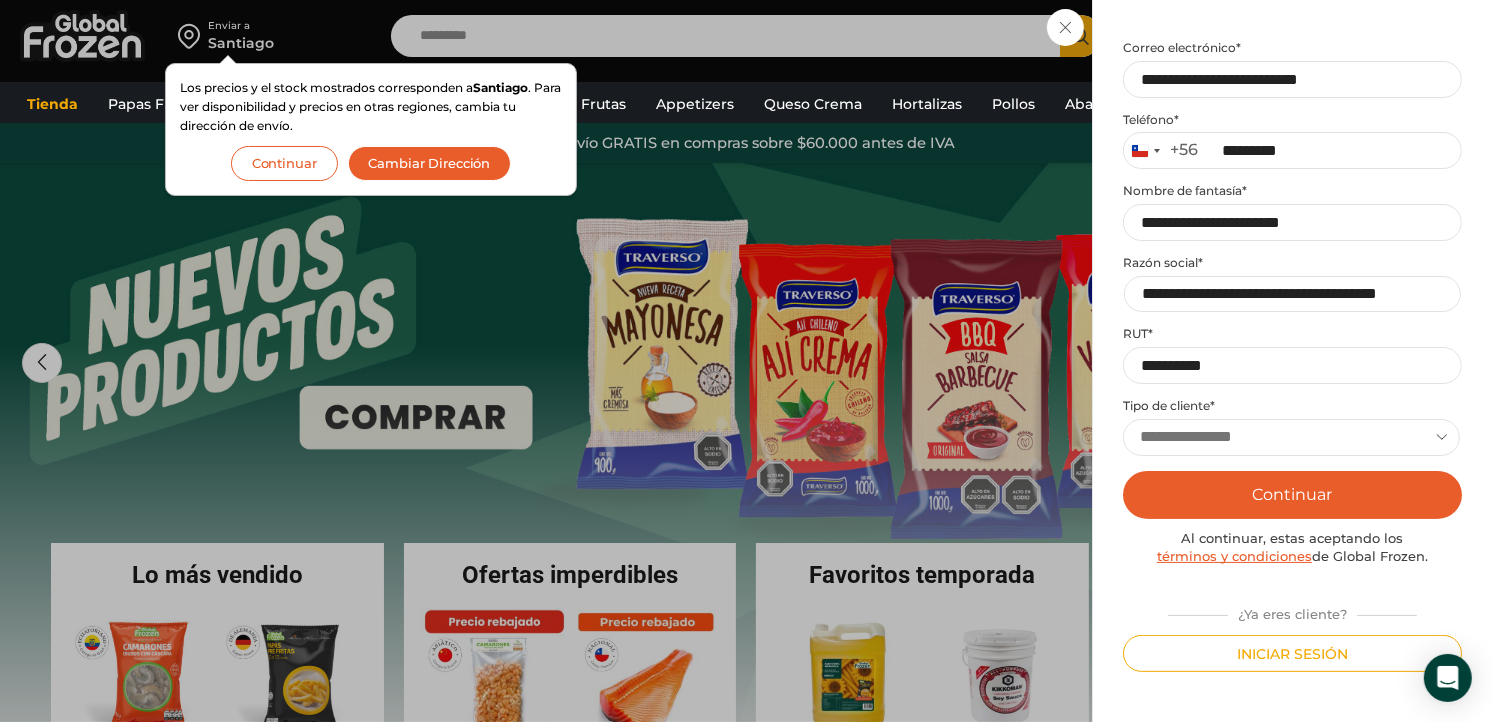 select on "**********" 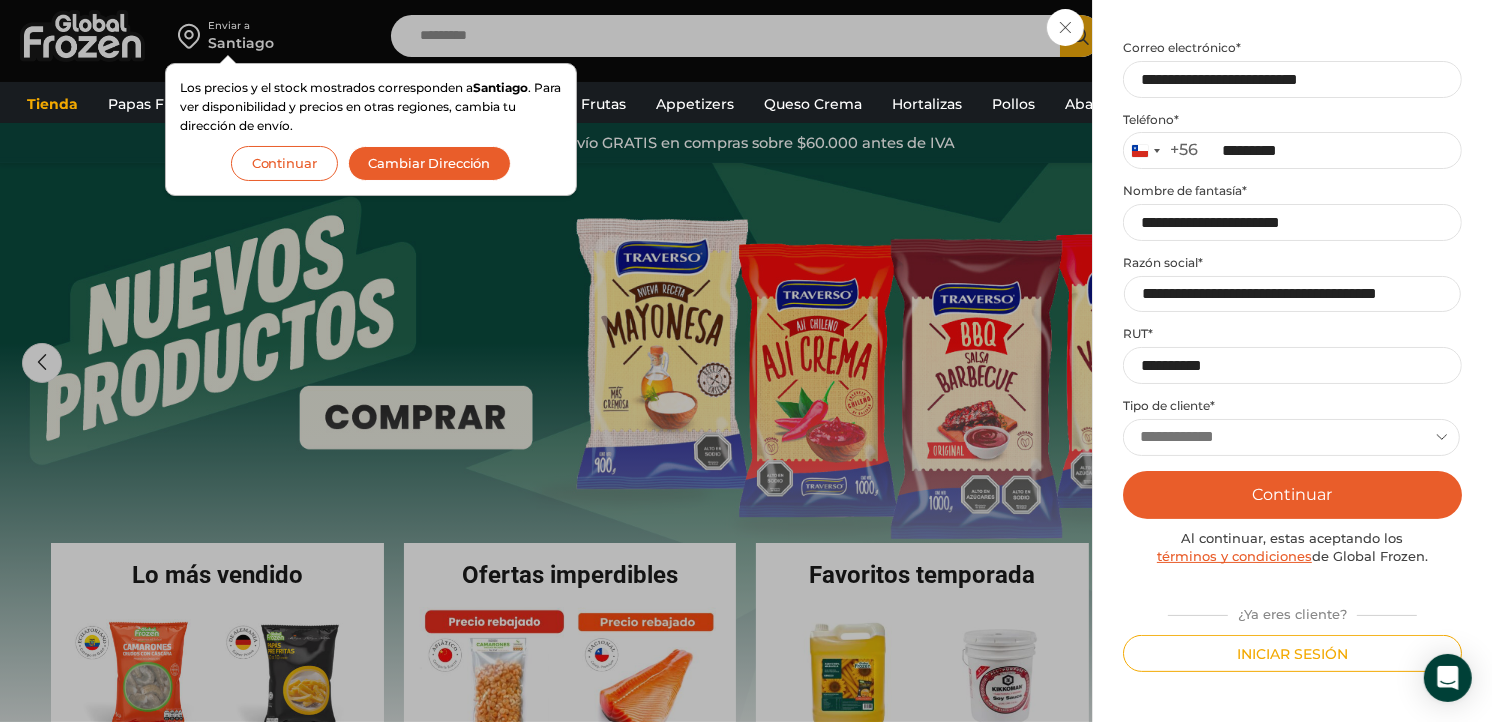 click on "**********" at bounding box center (1291, 437) 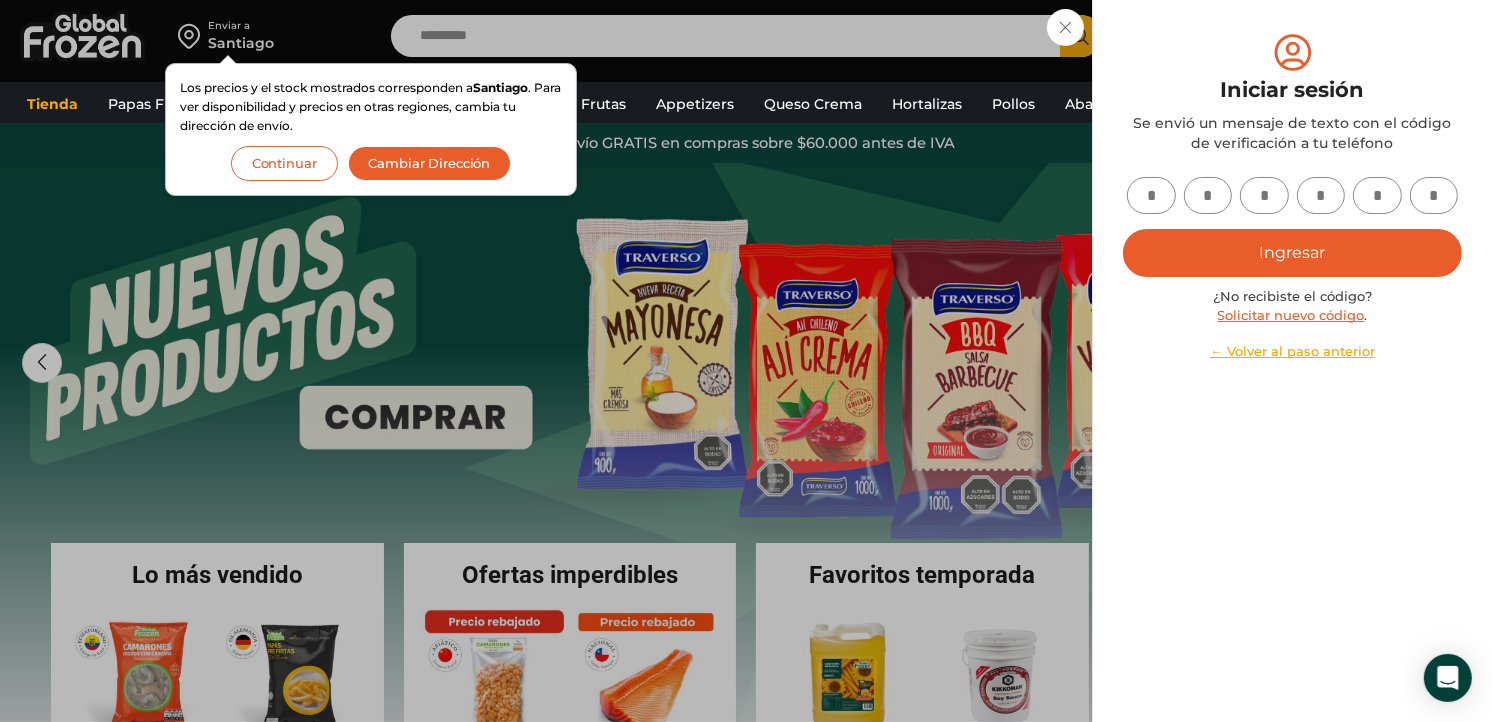 scroll, scrollTop: 0, scrollLeft: 0, axis: both 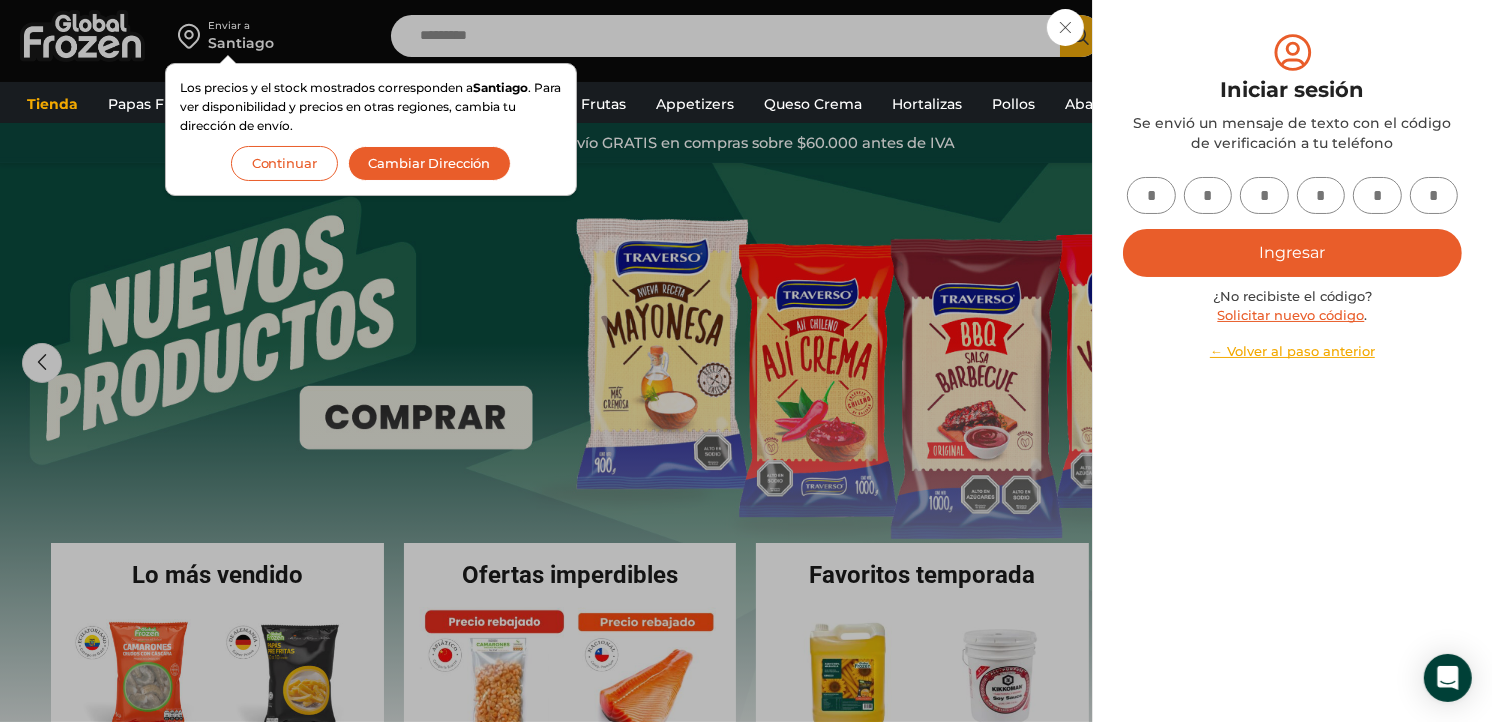 click at bounding box center (1151, 195) 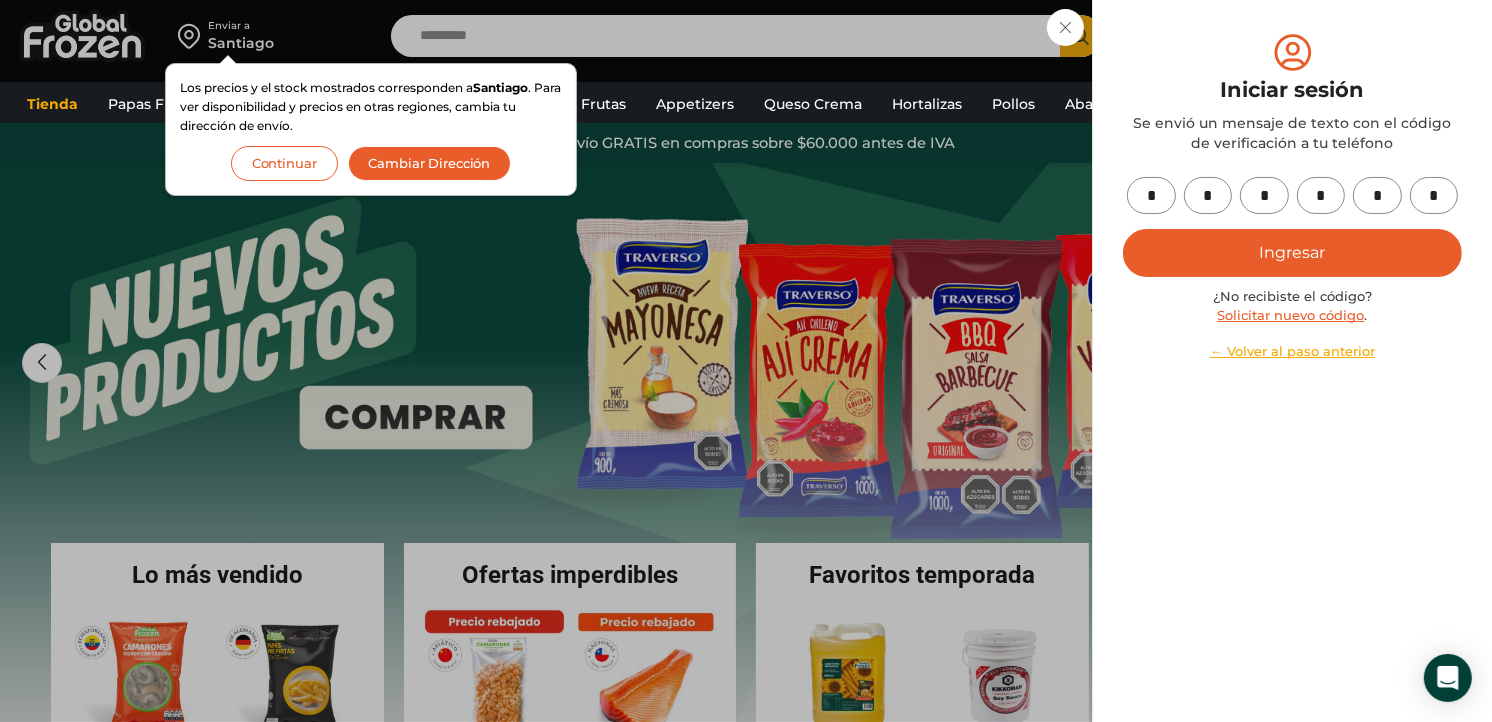 click on "Ingresar" at bounding box center (1292, 253) 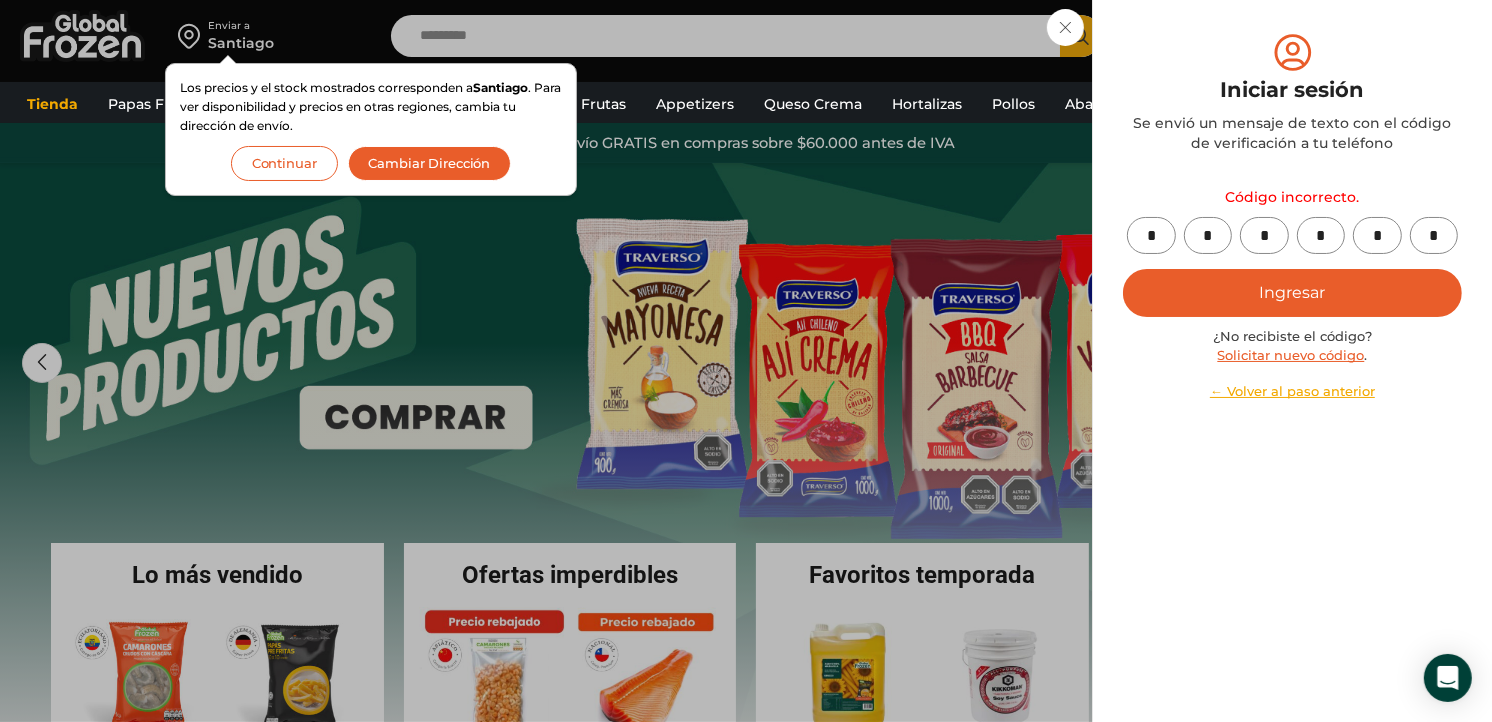 click on "*" at bounding box center (1151, 235) 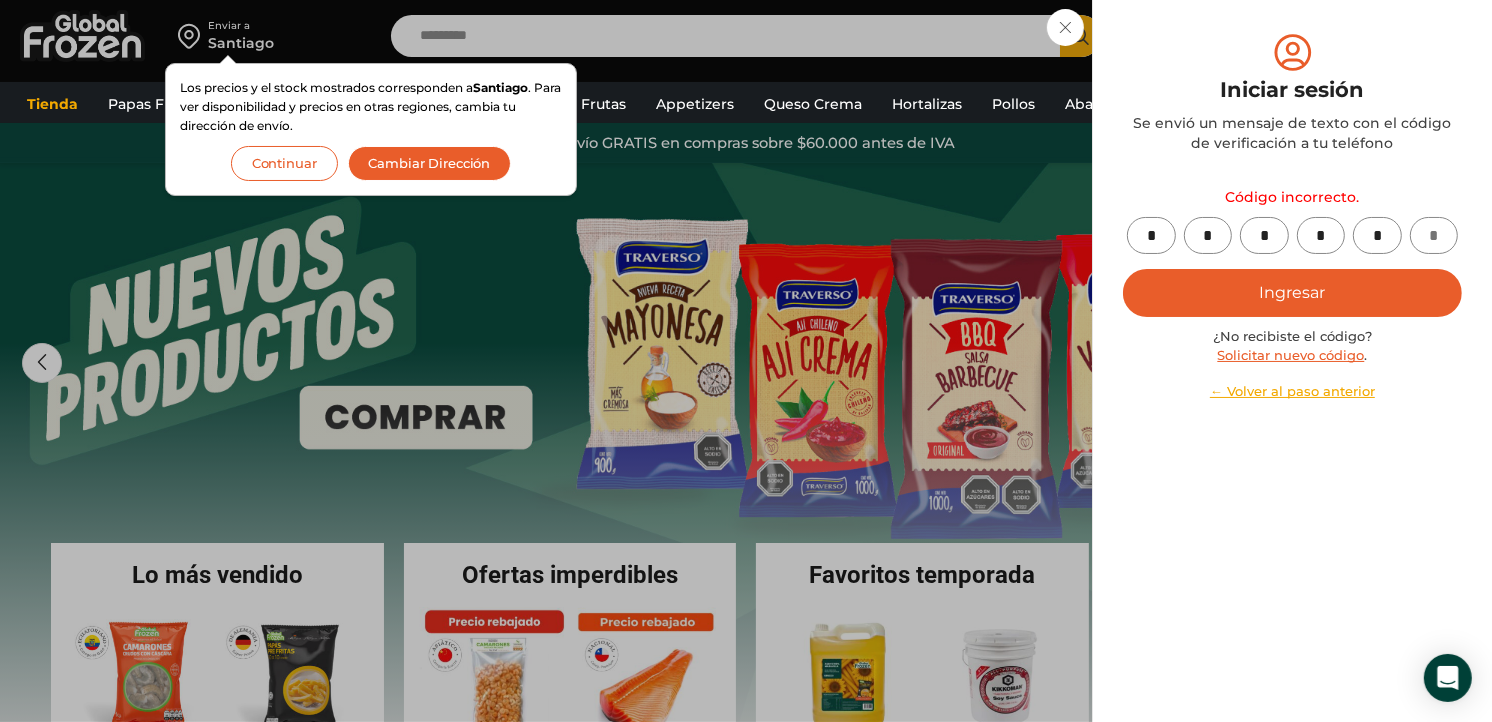 type 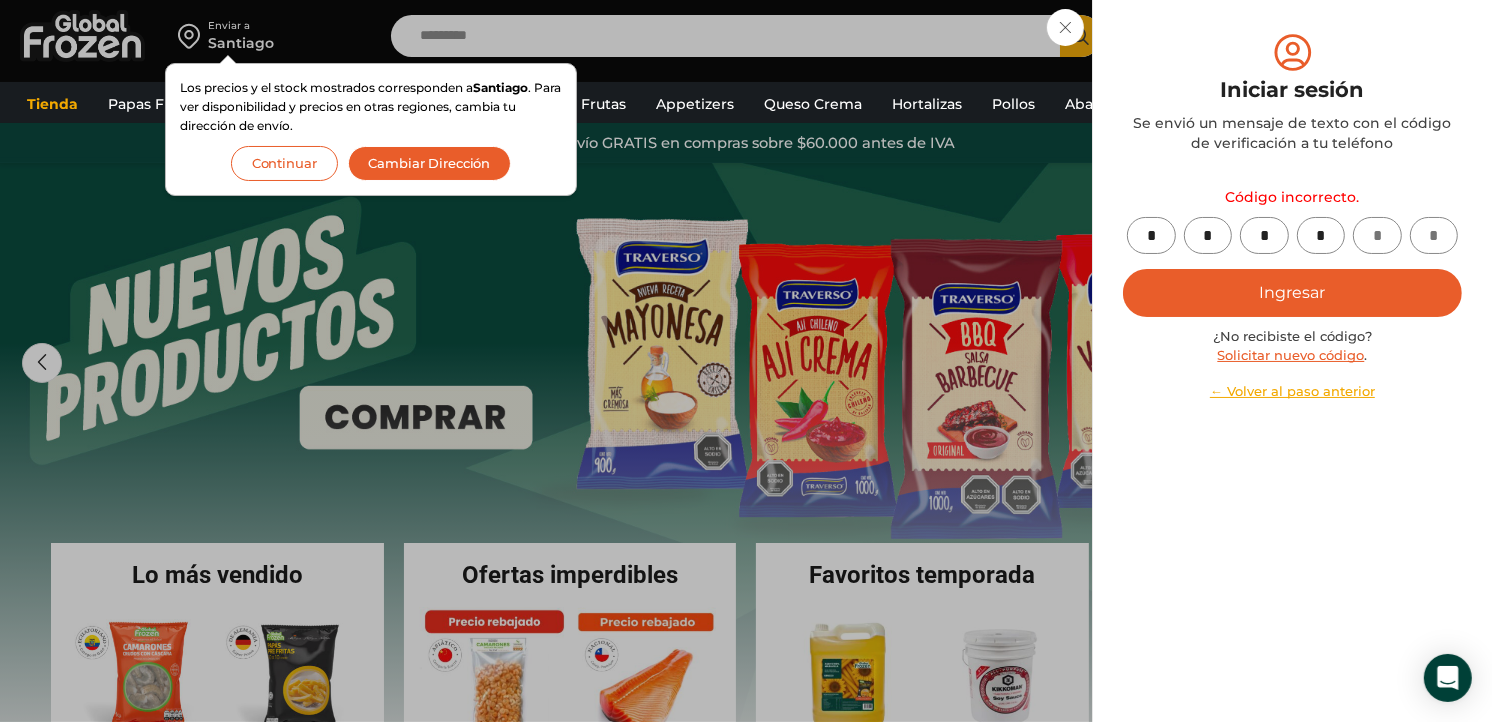 type 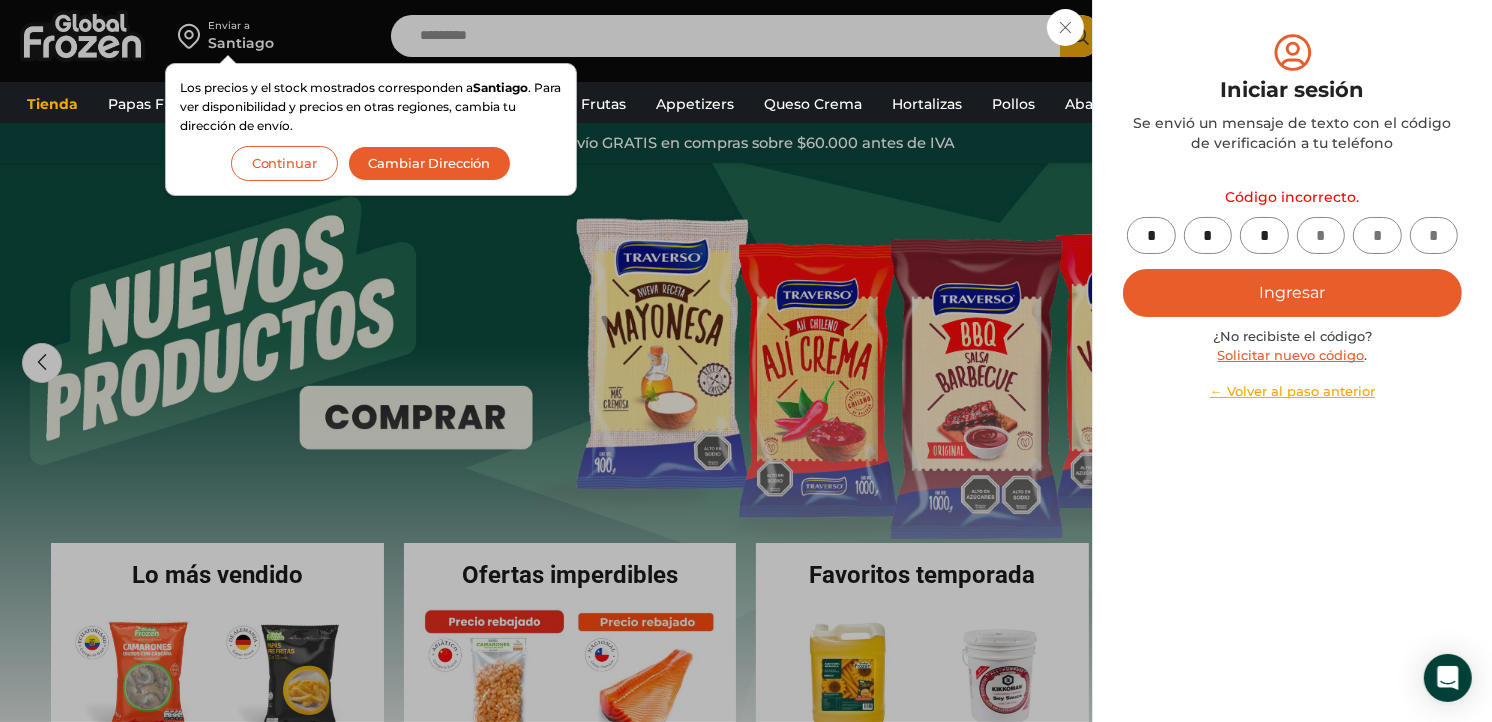type 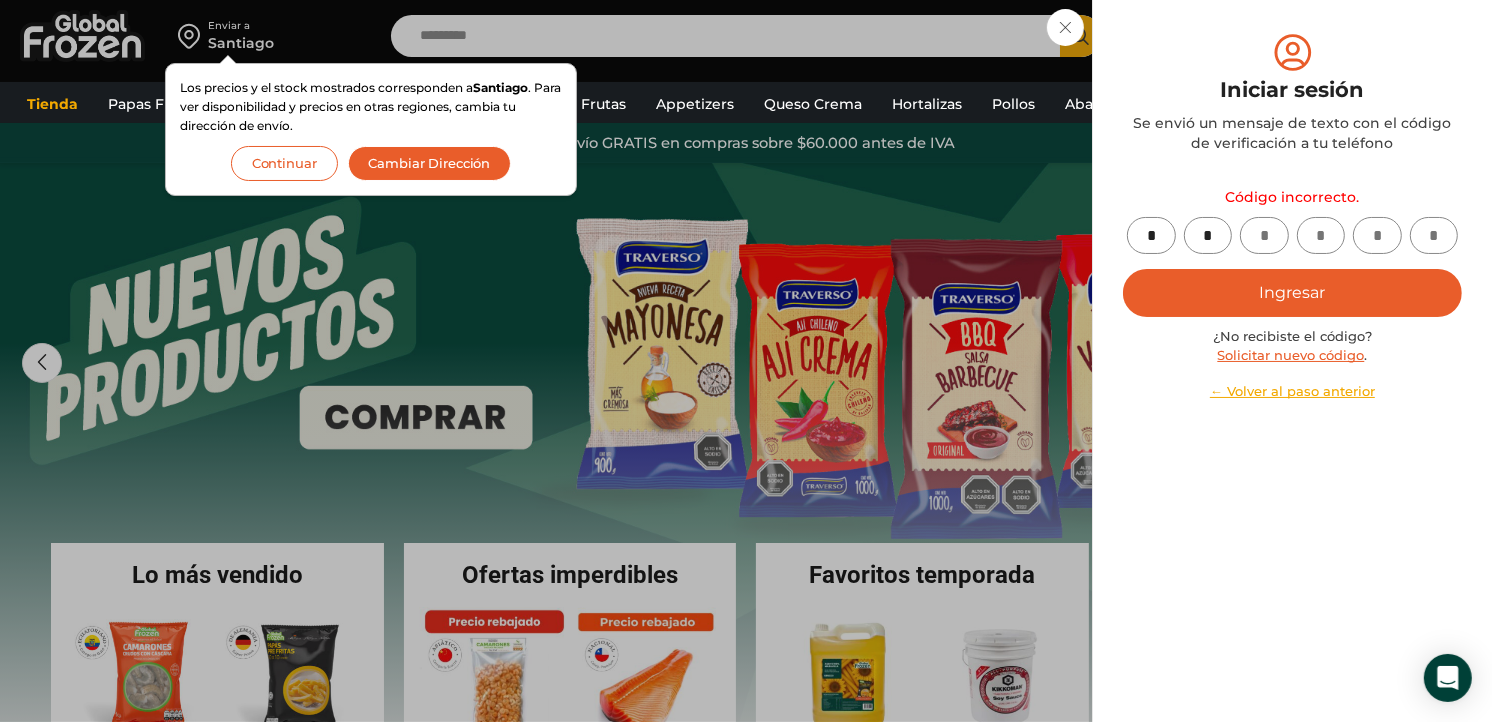 type 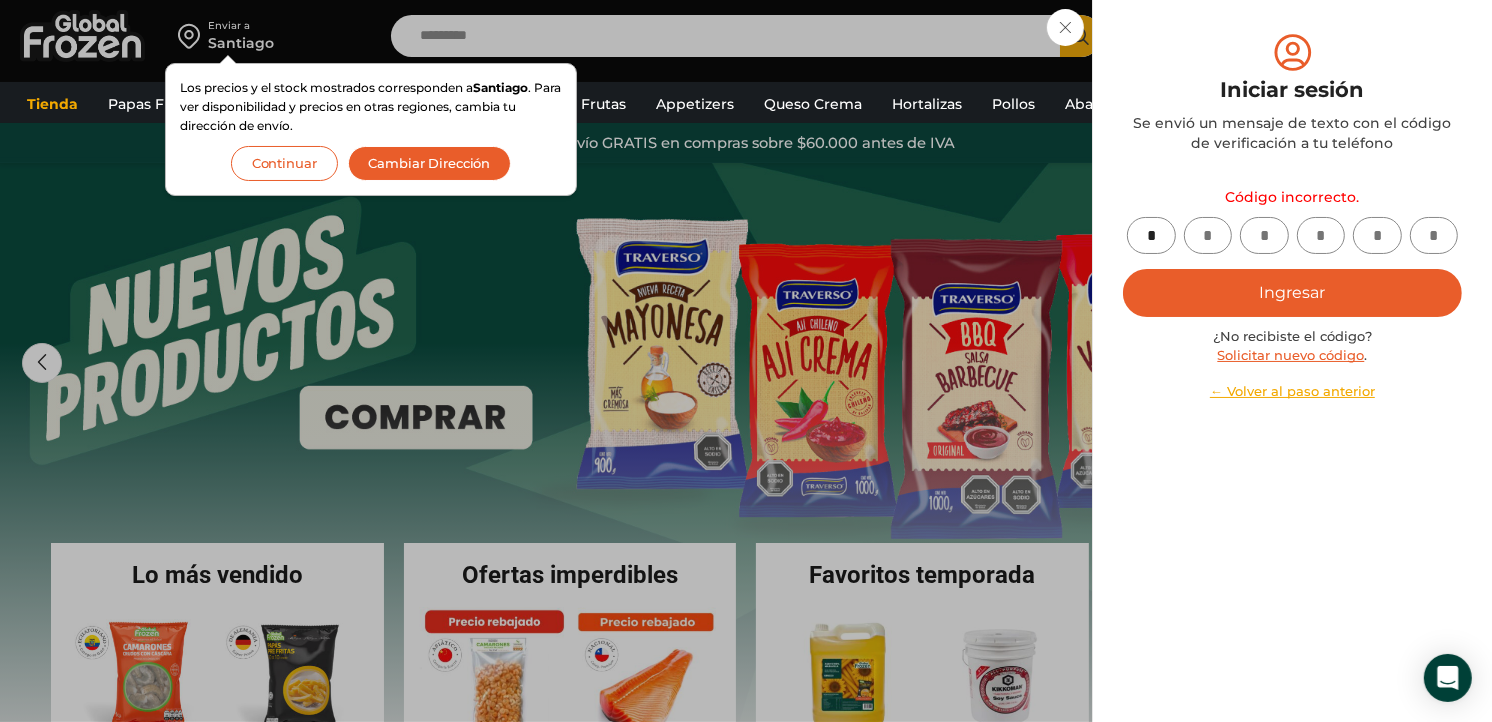 type 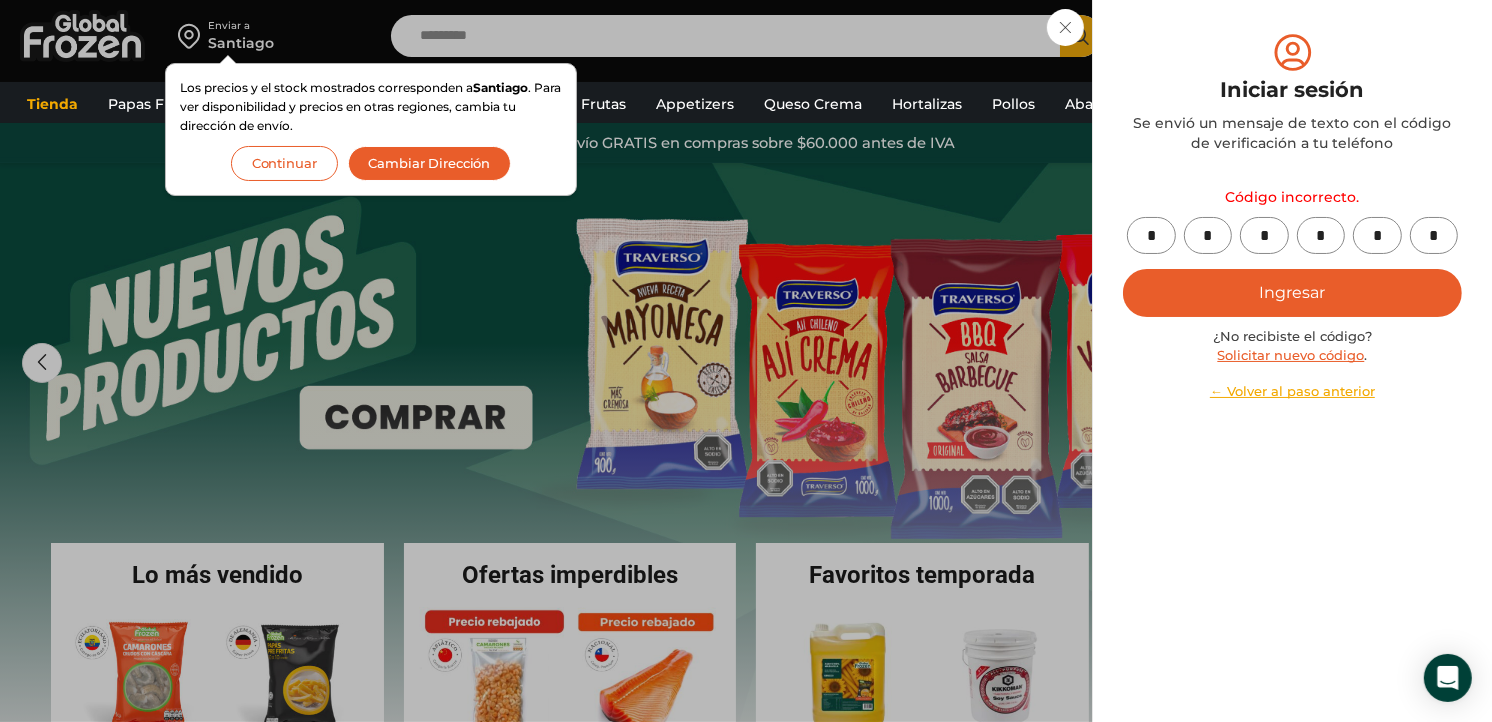click on "Ingresar" at bounding box center [1292, 293] 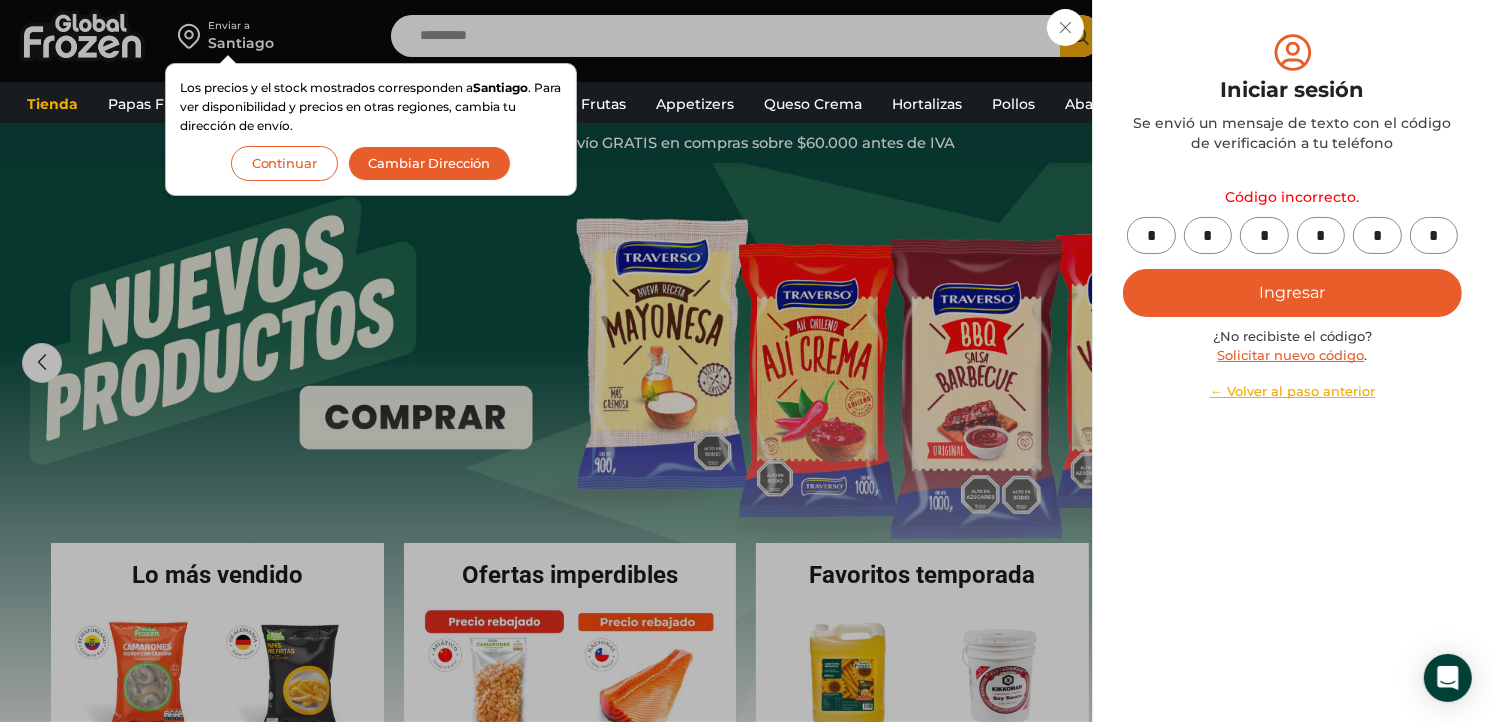 click on "← Volver al paso anterior" at bounding box center (1292, 391) 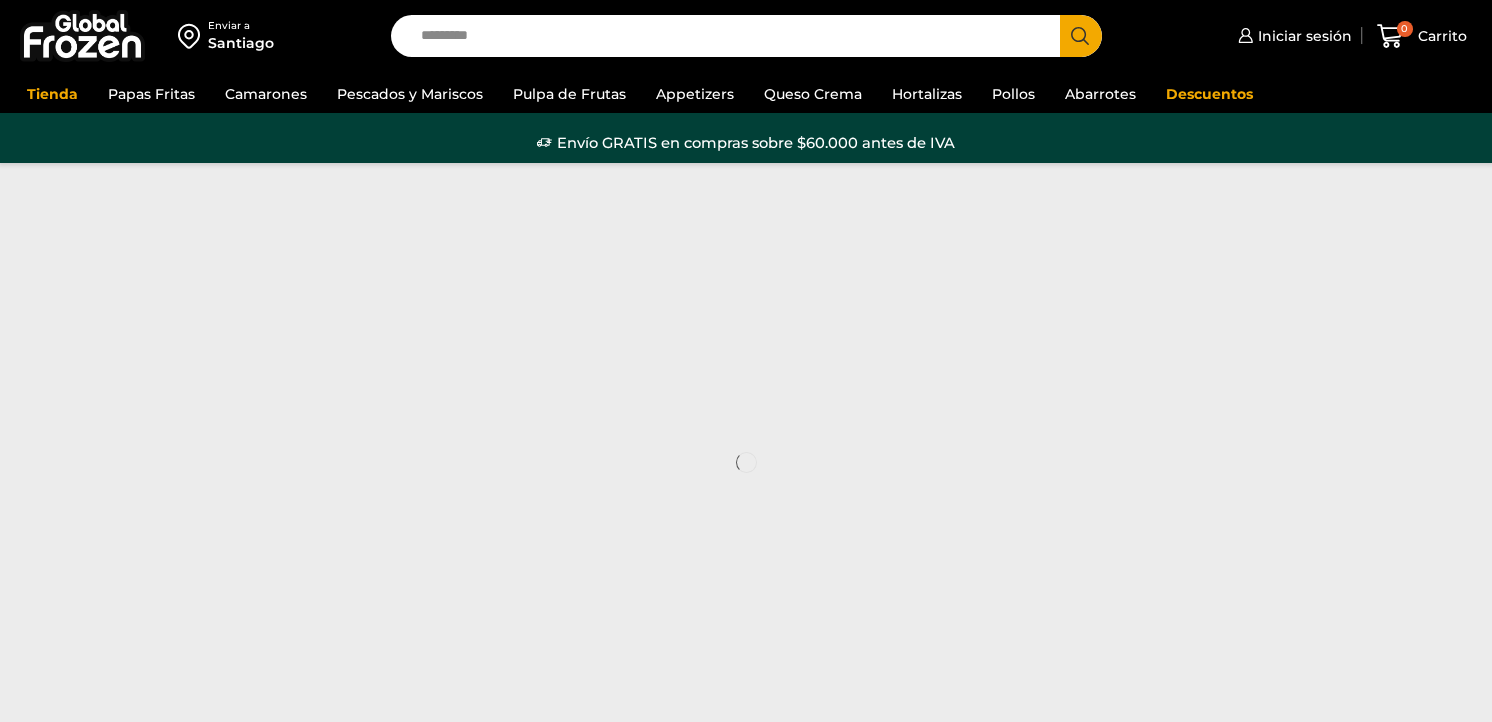 scroll, scrollTop: 0, scrollLeft: 0, axis: both 